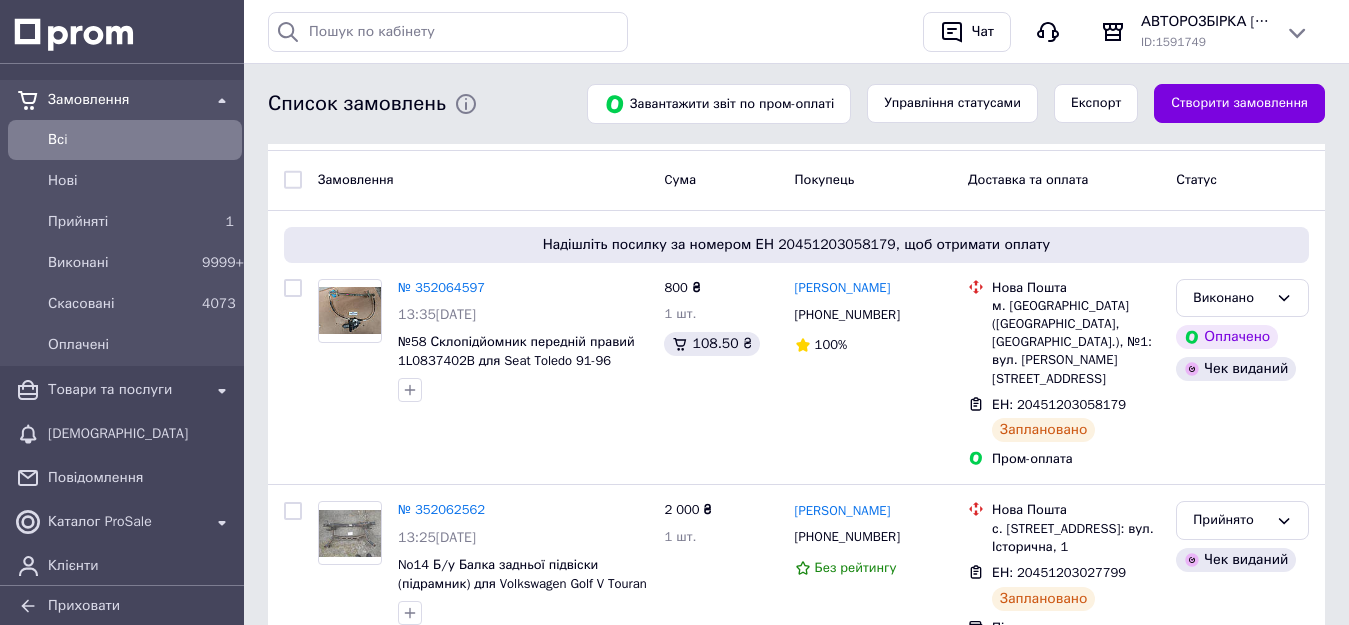 scroll, scrollTop: 100, scrollLeft: 0, axis: vertical 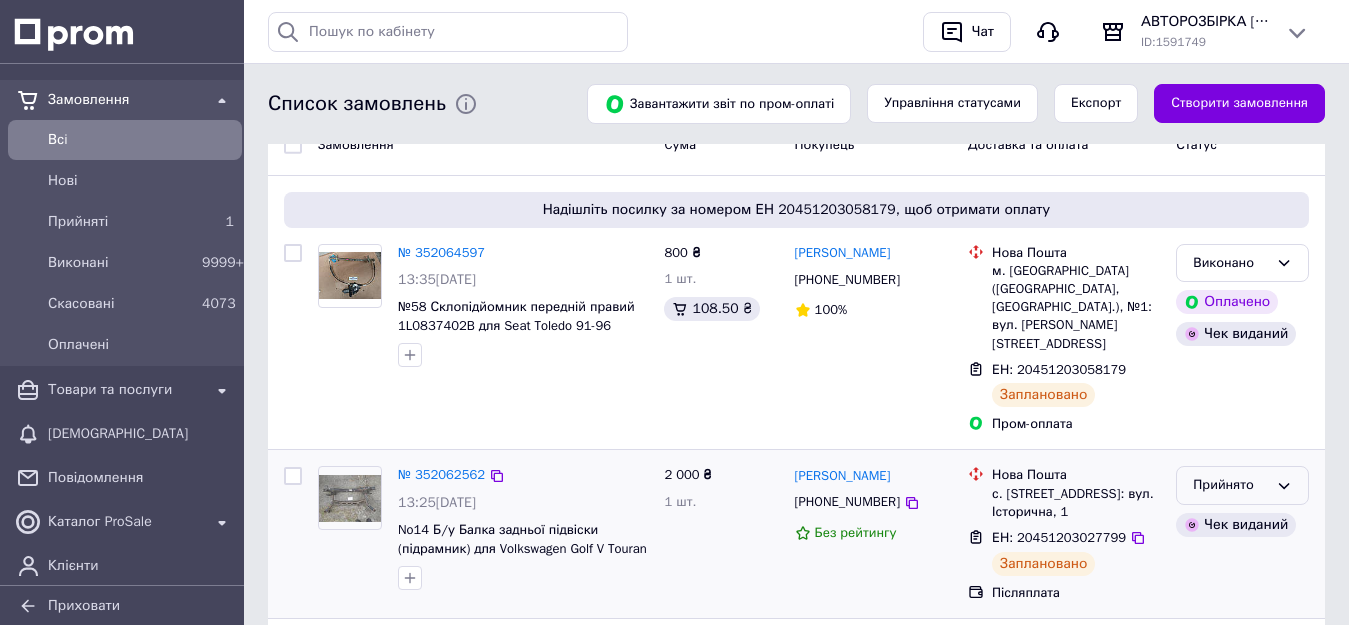 click on "Прийнято" at bounding box center (1230, 485) 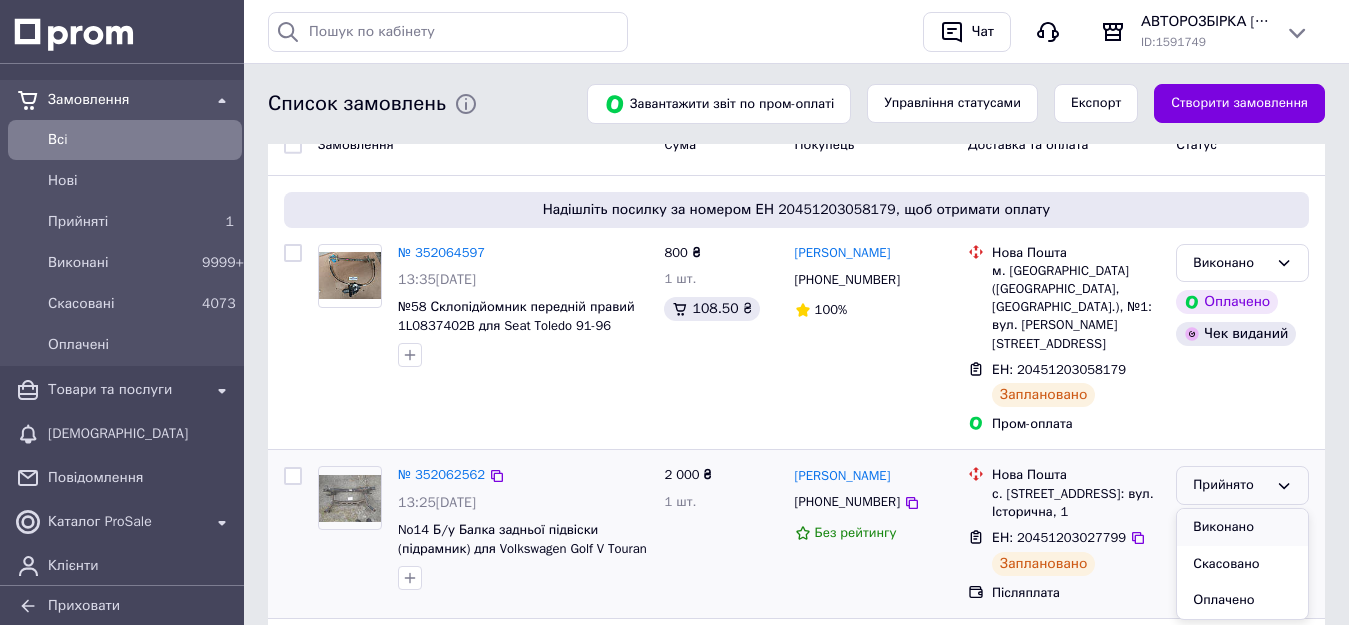click on "Виконано" at bounding box center (1242, 527) 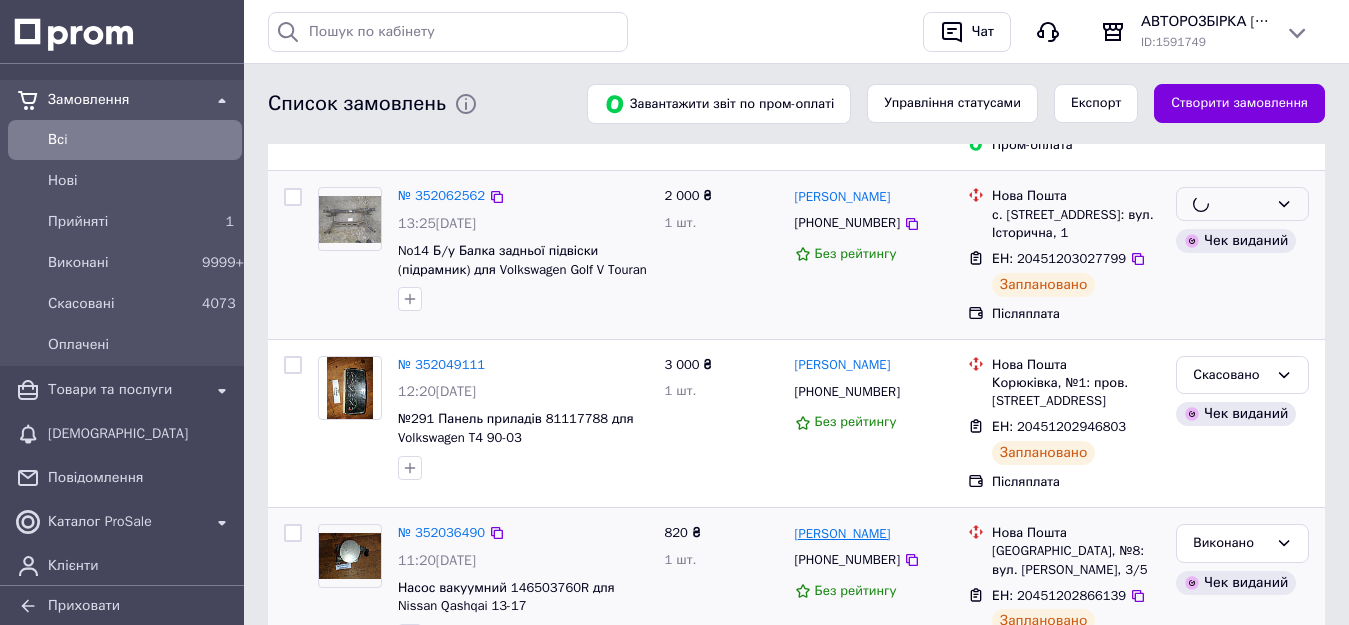 scroll, scrollTop: 500, scrollLeft: 0, axis: vertical 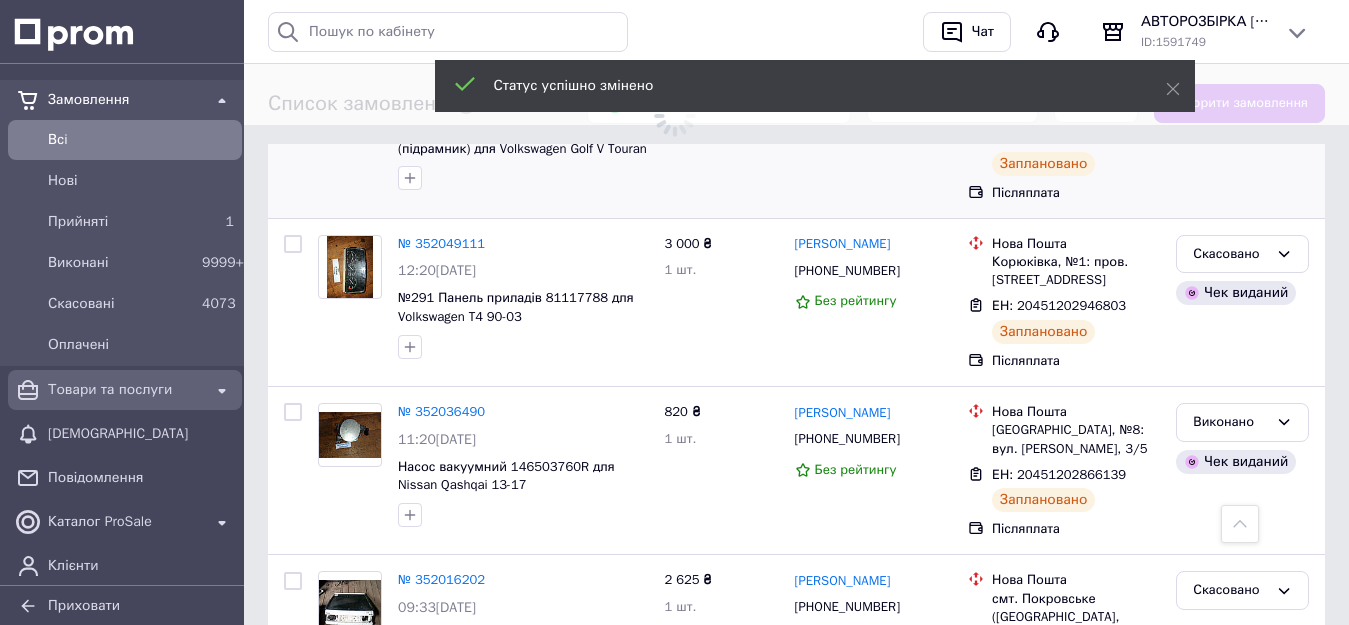 click on "Товари та послуги" at bounding box center (125, 390) 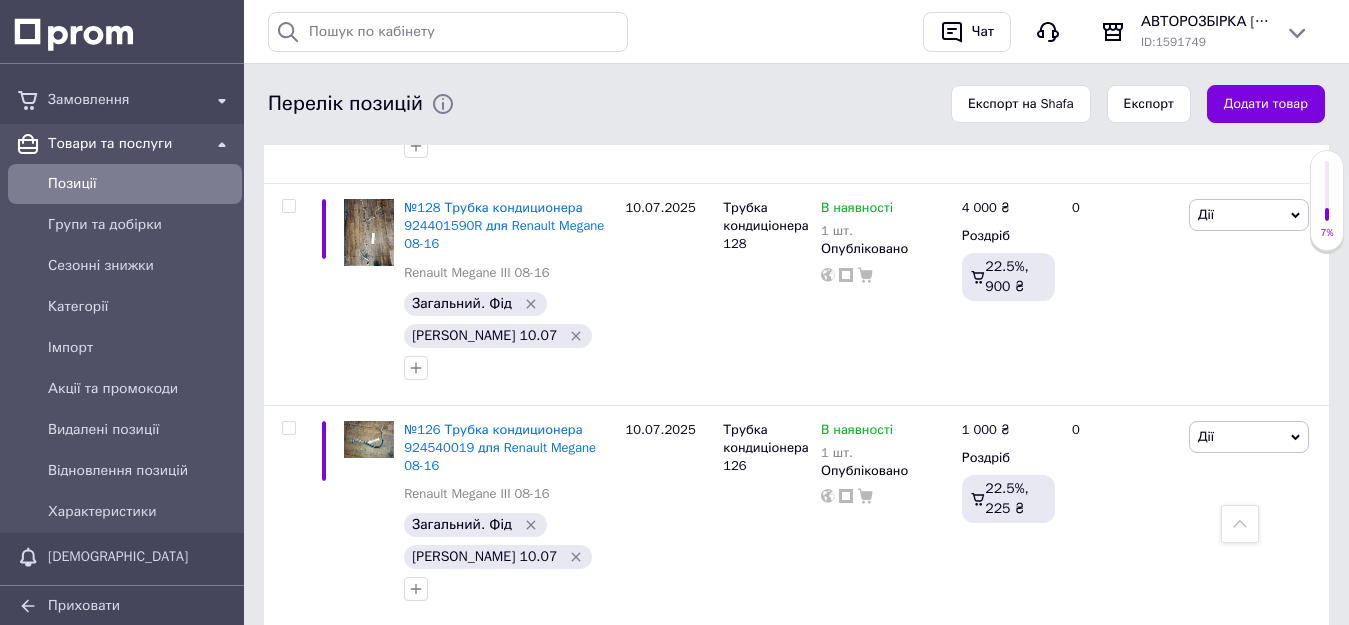 scroll, scrollTop: 2800, scrollLeft: 0, axis: vertical 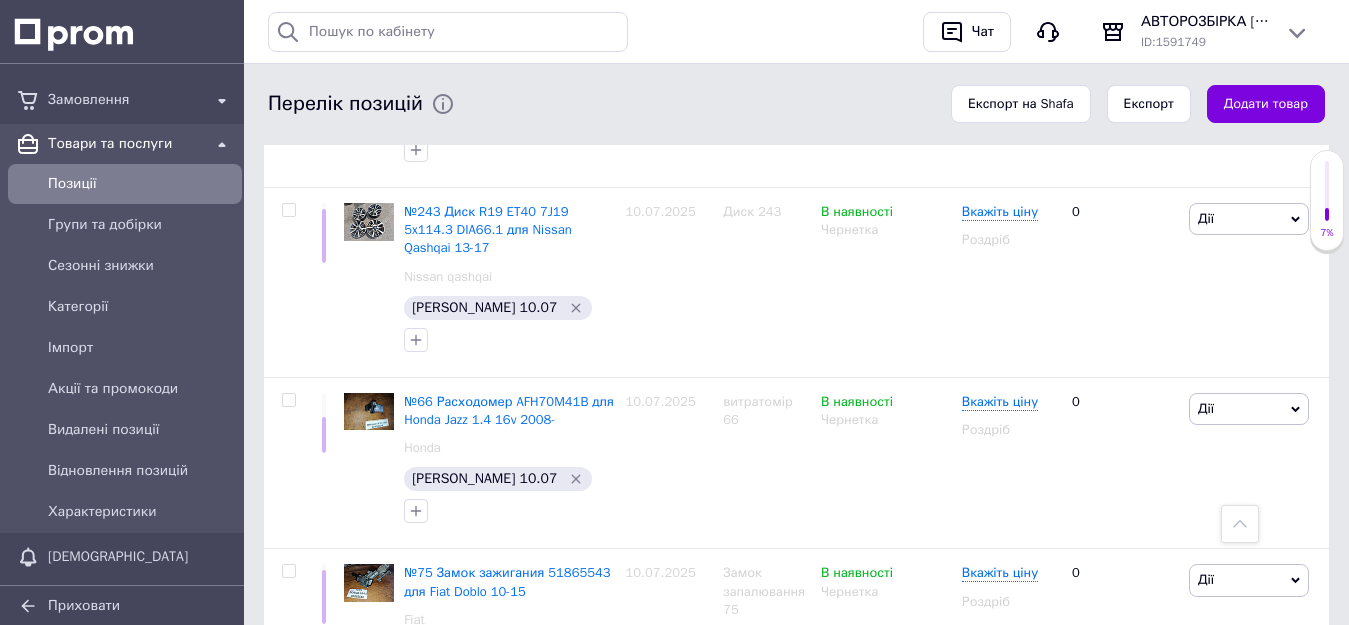 drag, startPoint x: 613, startPoint y: 403, endPoint x: 469, endPoint y: 404, distance: 144.00348 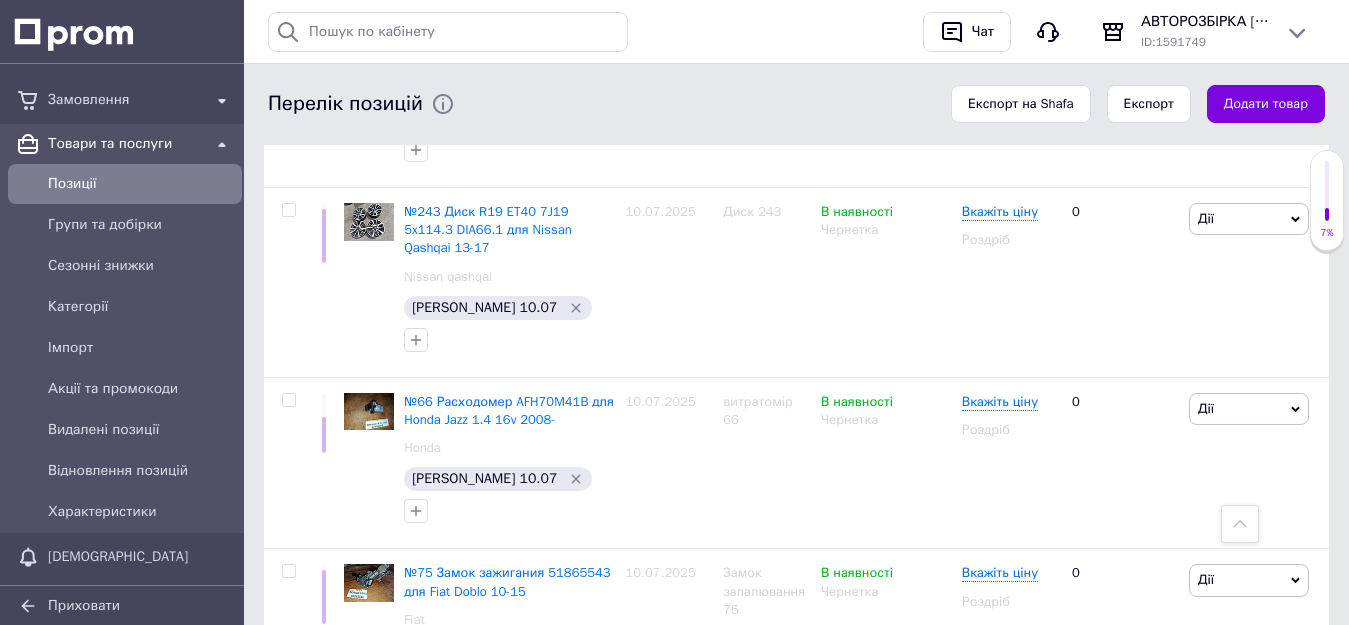 click on "Вкажіть ціну" at bounding box center (1000, 745) 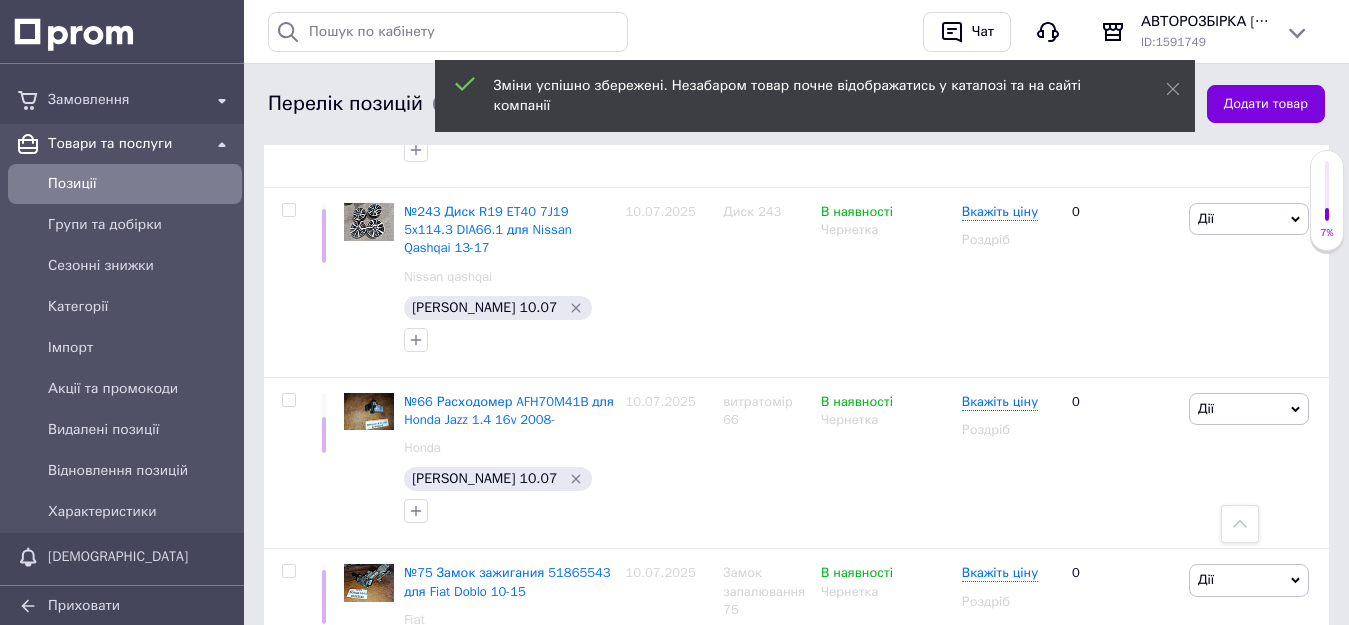 click 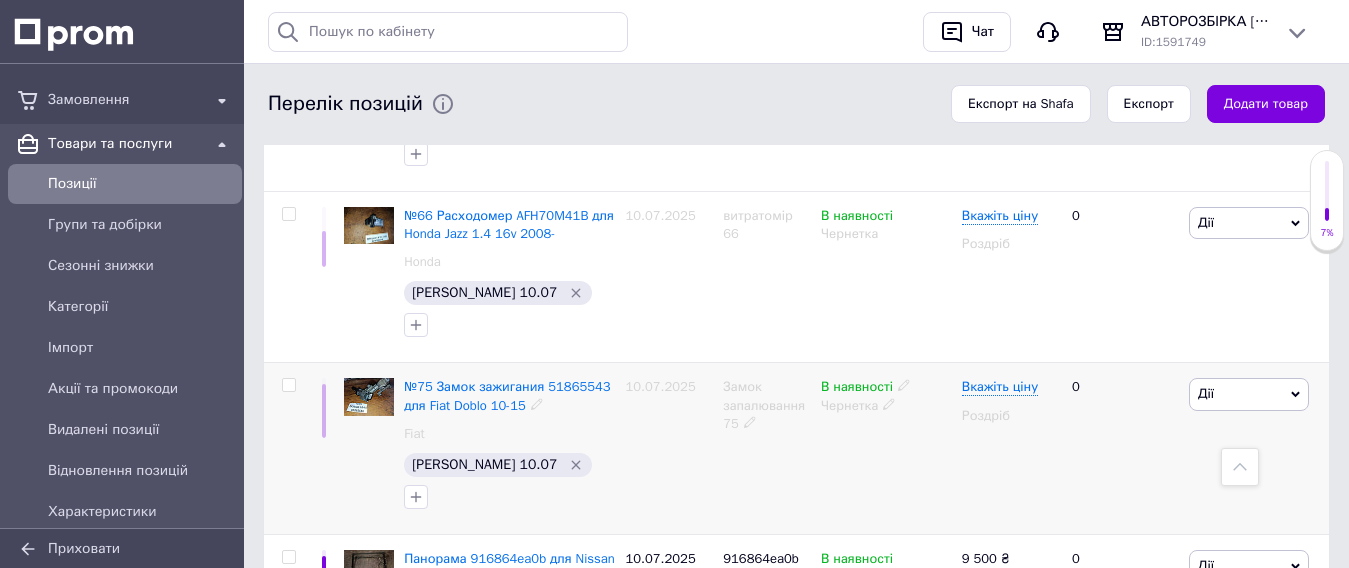 scroll, scrollTop: 1700, scrollLeft: 0, axis: vertical 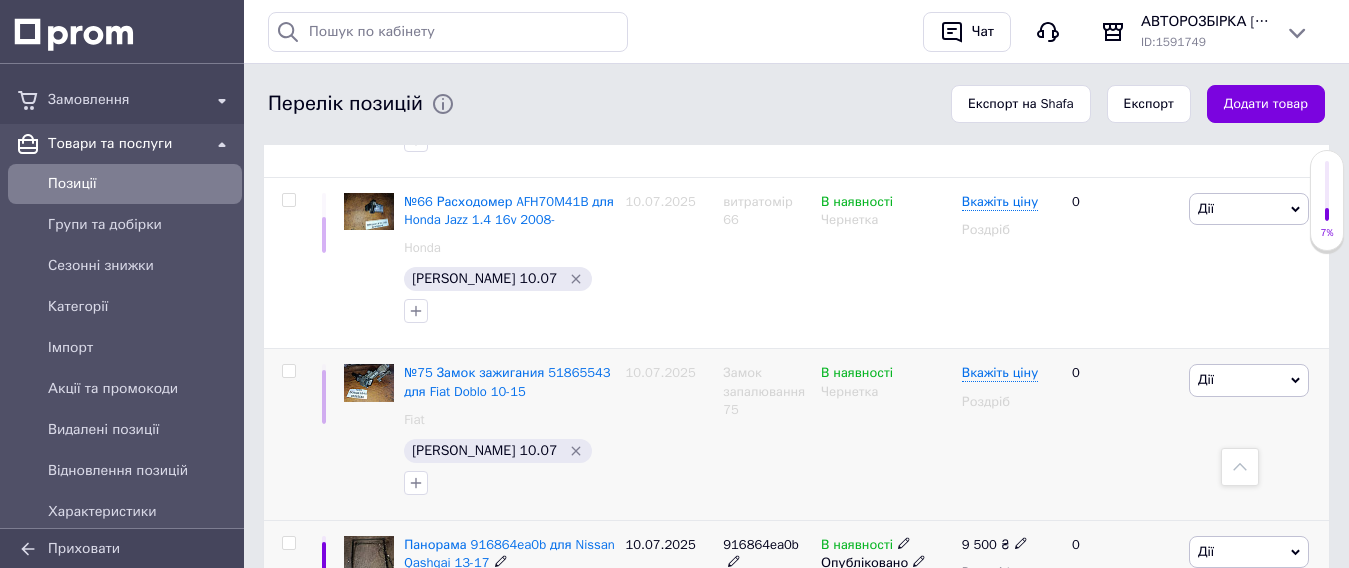 click 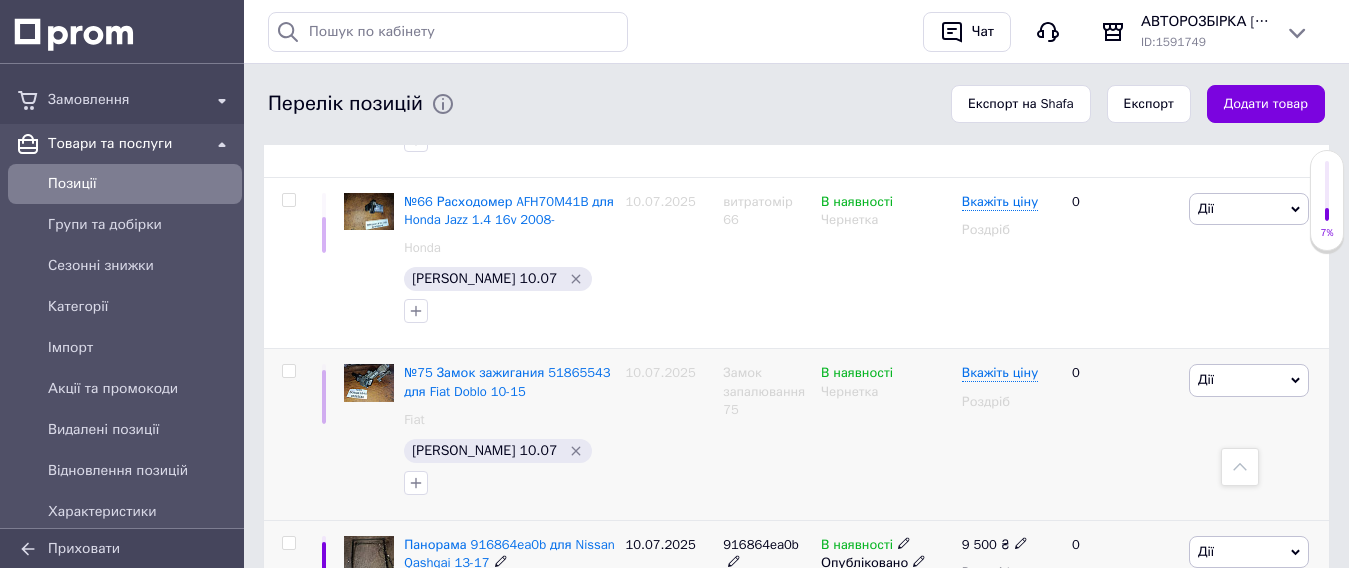 type on "p" 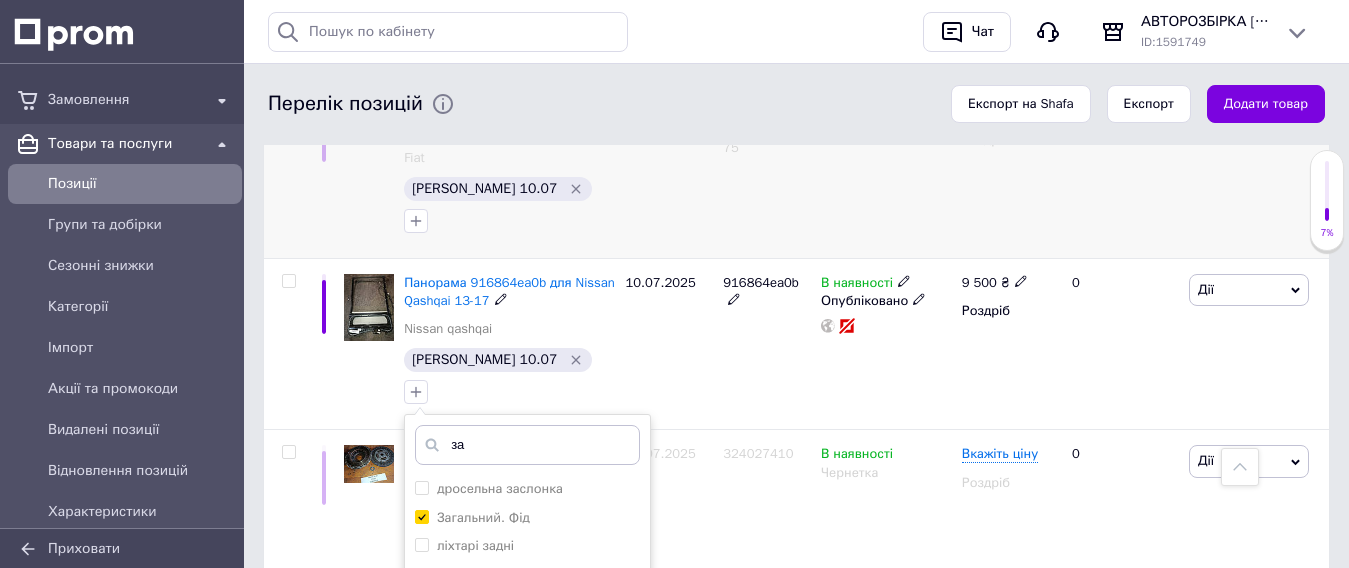 scroll, scrollTop: 2000, scrollLeft: 0, axis: vertical 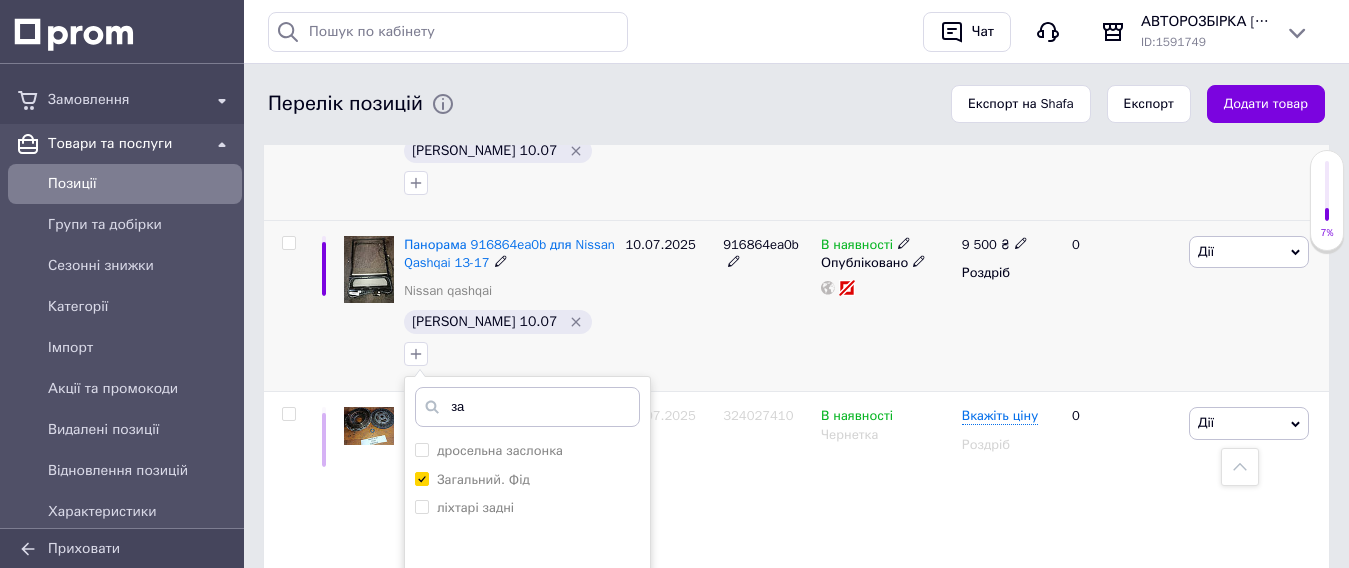 click on "Додати мітку" at bounding box center [527, 717] 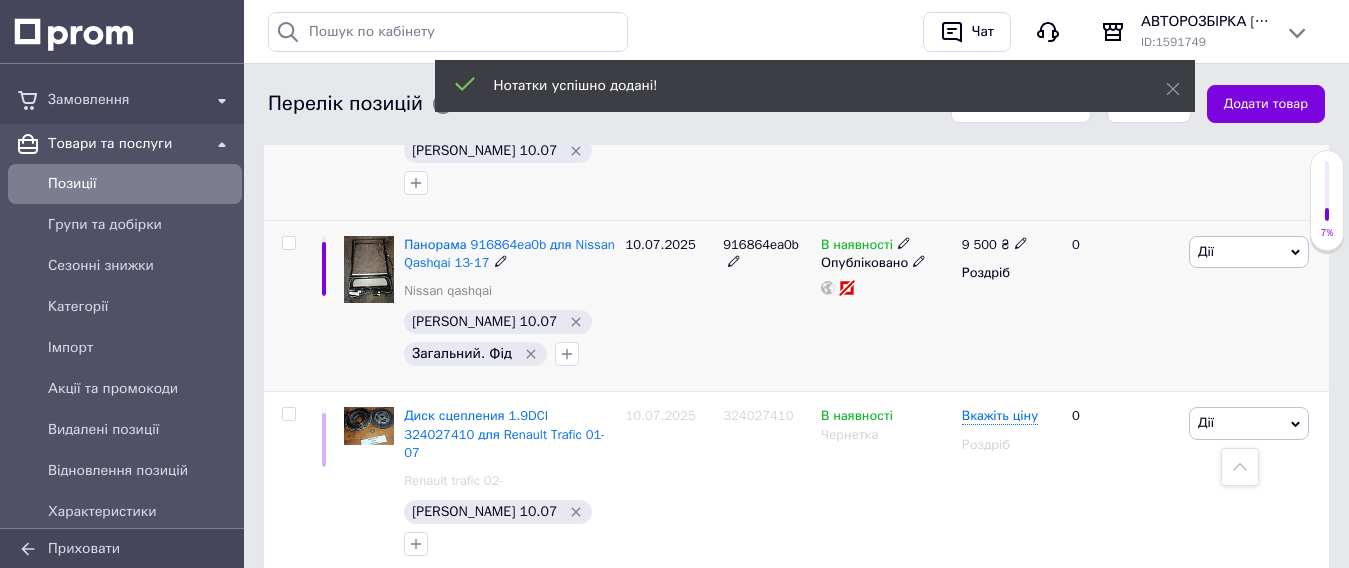 scroll, scrollTop: 1700, scrollLeft: 0, axis: vertical 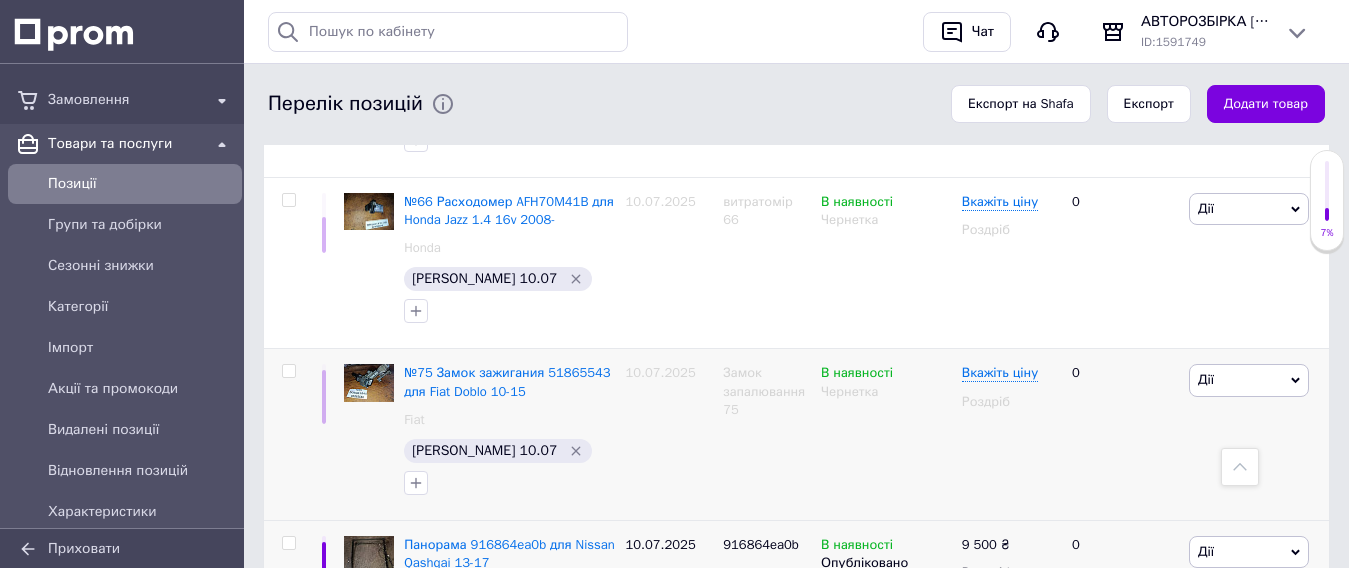 type on "1500" 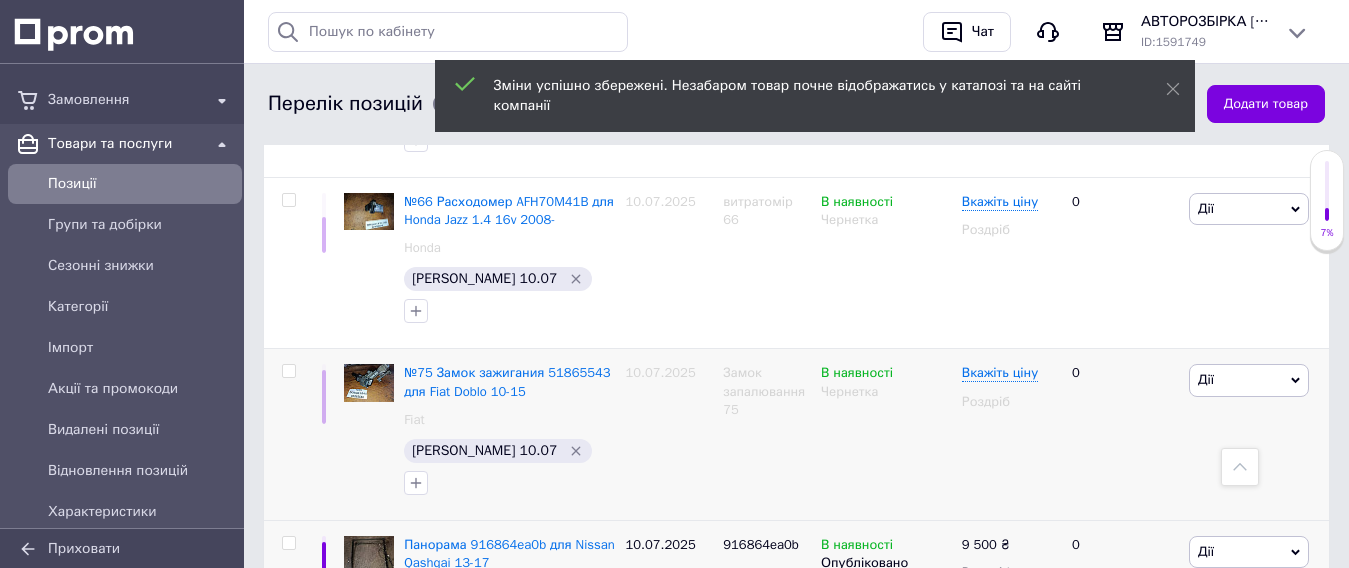 click 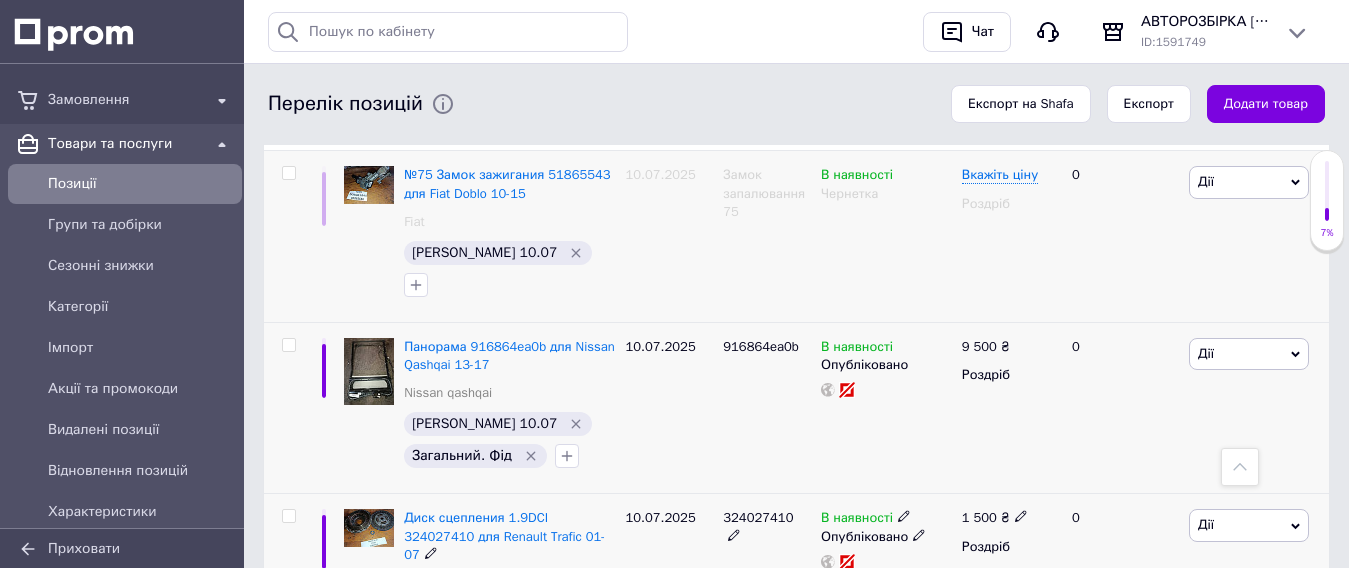 scroll, scrollTop: 1900, scrollLeft: 0, axis: vertical 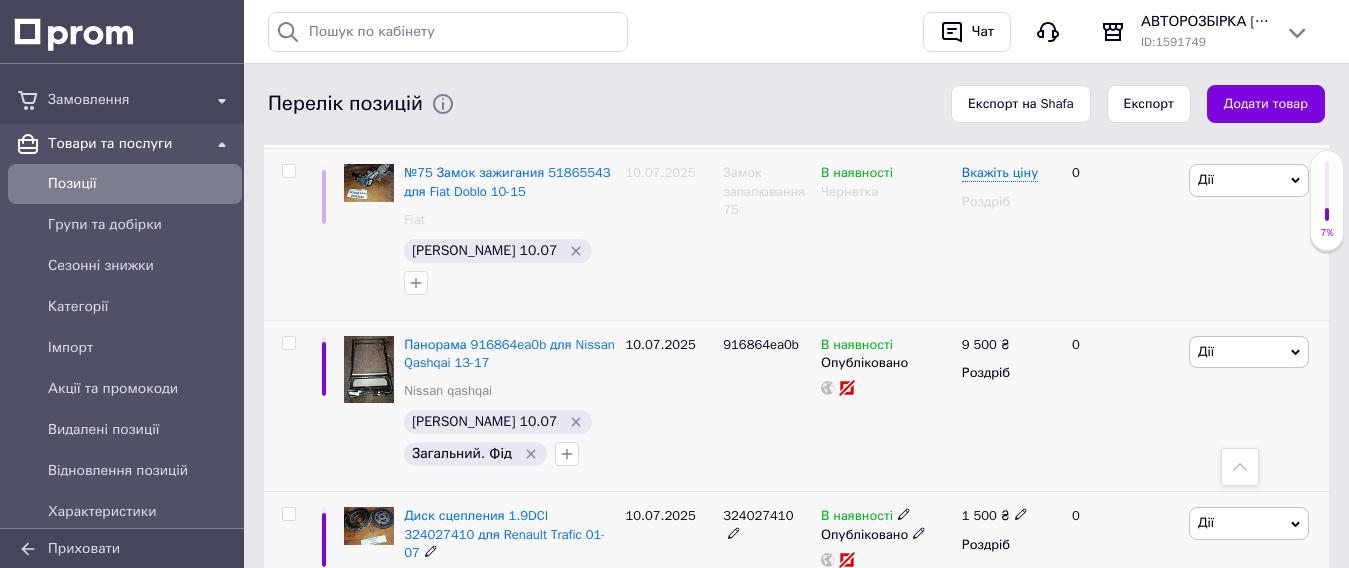 type on "за" 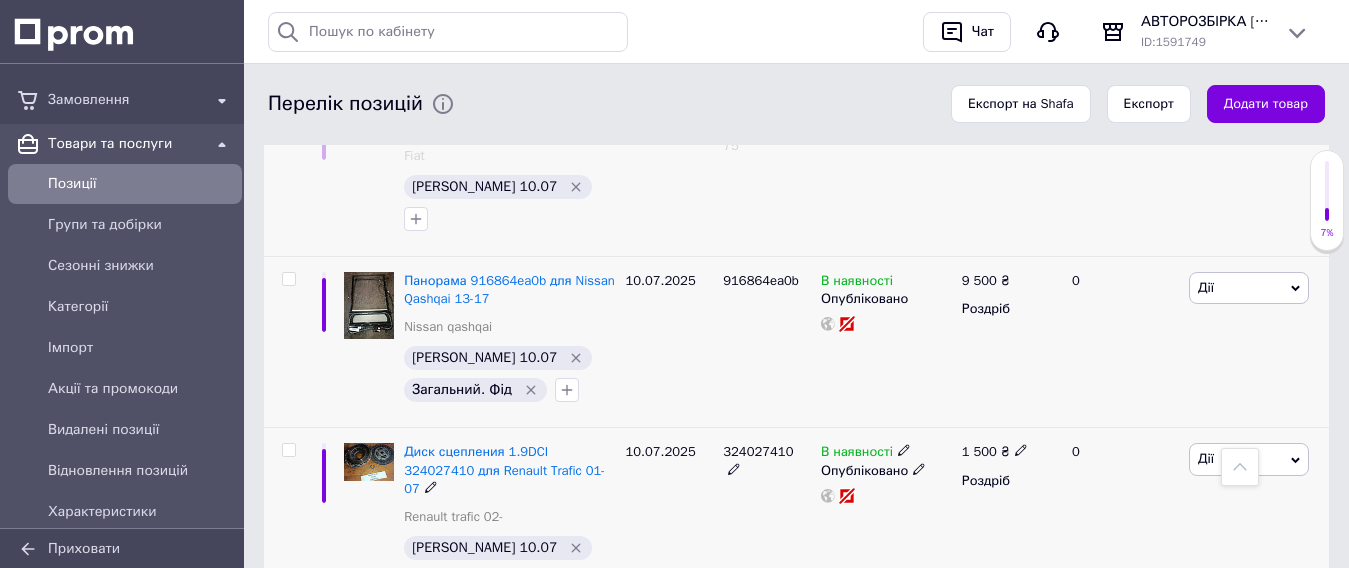 scroll, scrollTop: 2000, scrollLeft: 0, axis: vertical 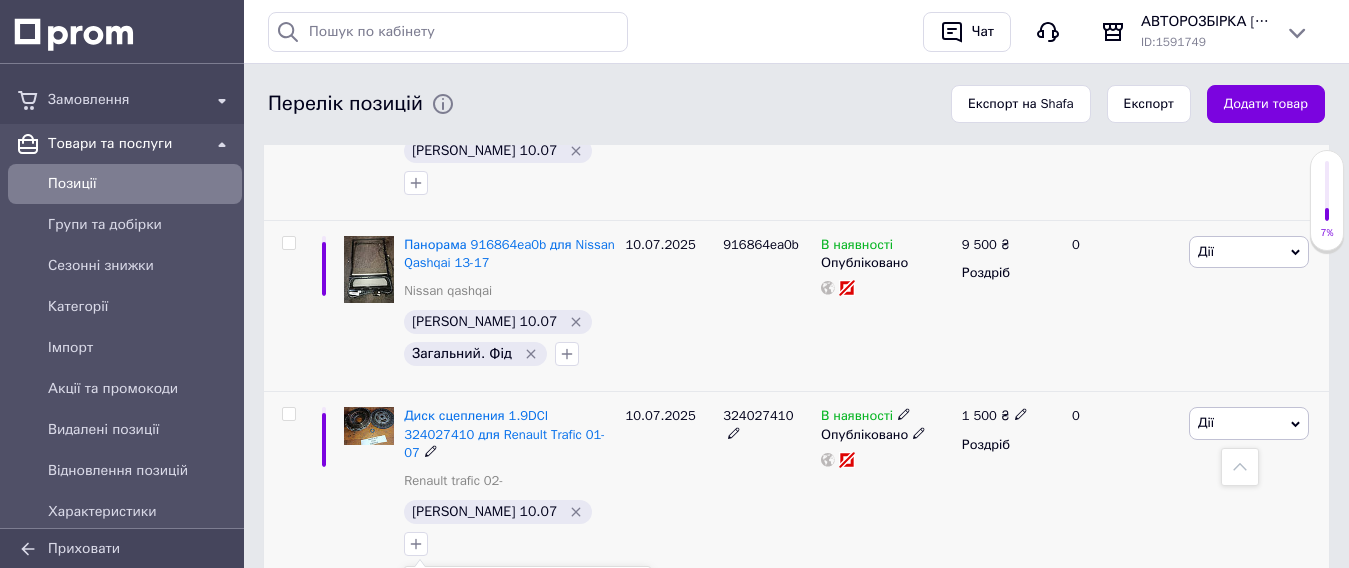 click on "Додати мітку" at bounding box center (527, 906) 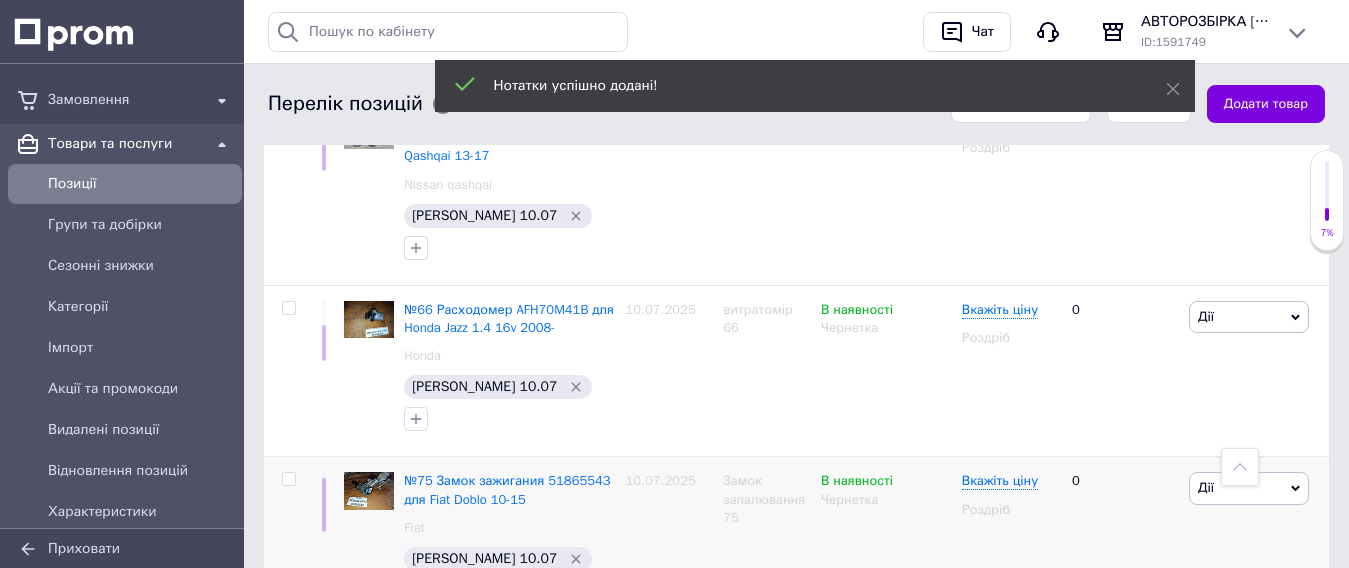 scroll, scrollTop: 1500, scrollLeft: 0, axis: vertical 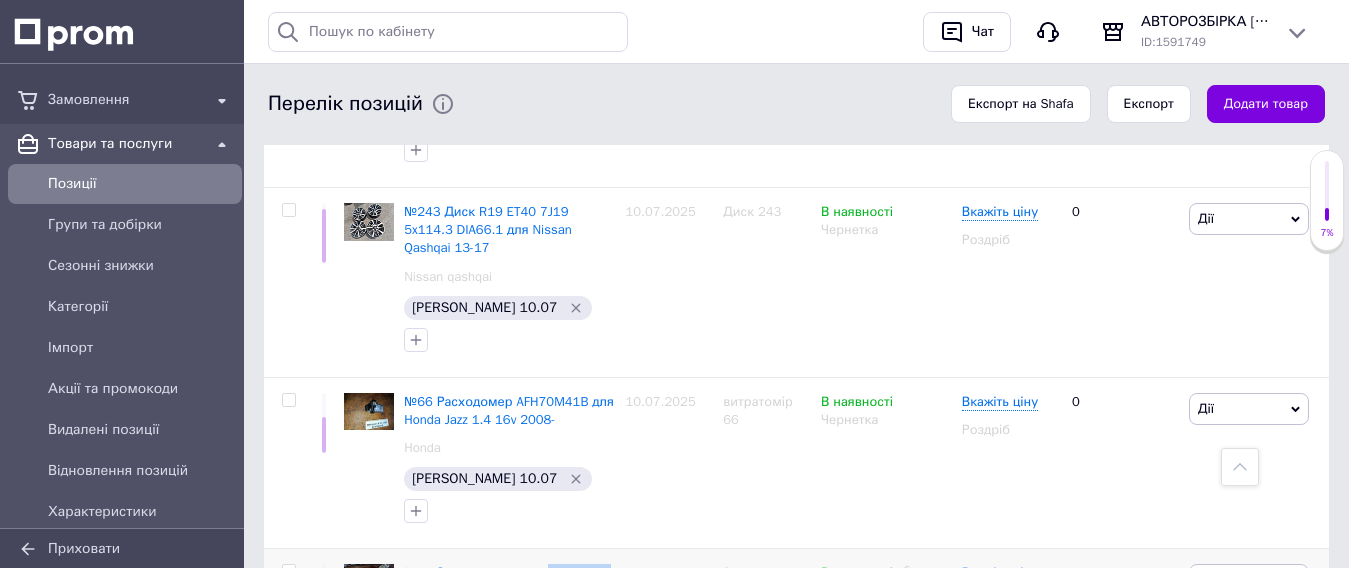 drag, startPoint x: 605, startPoint y: 268, endPoint x: 543, endPoint y: 270, distance: 62.03225 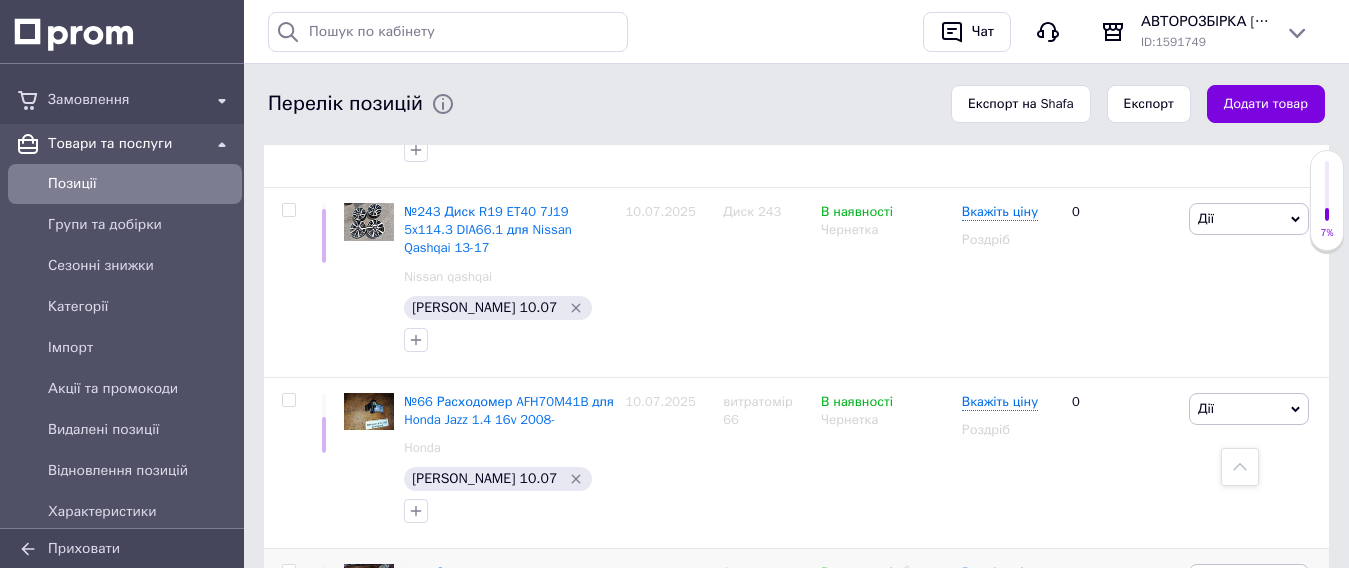 click on "Вкажіть ціну Роздріб" at bounding box center (1008, 635) 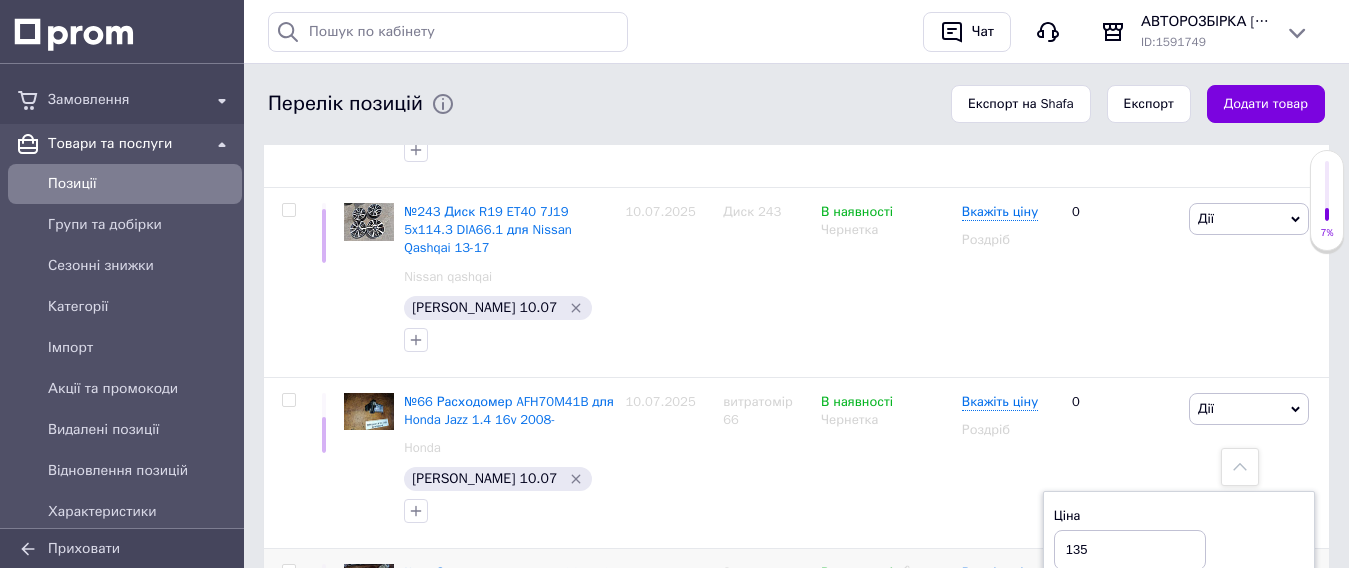 type on "1350" 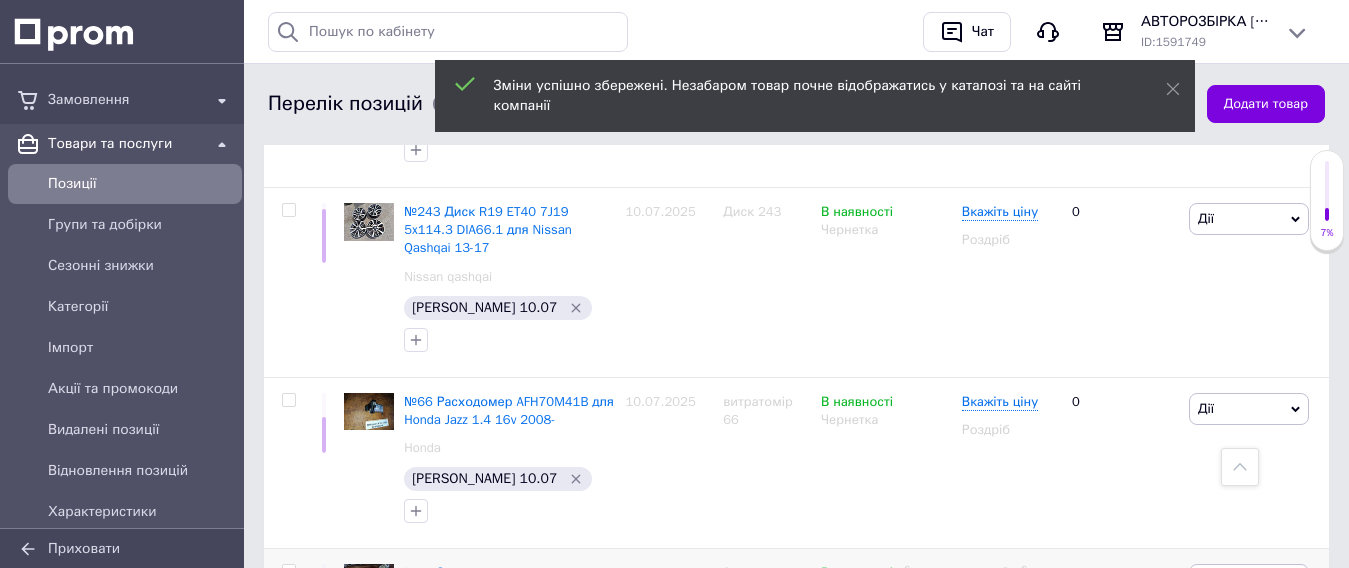 click 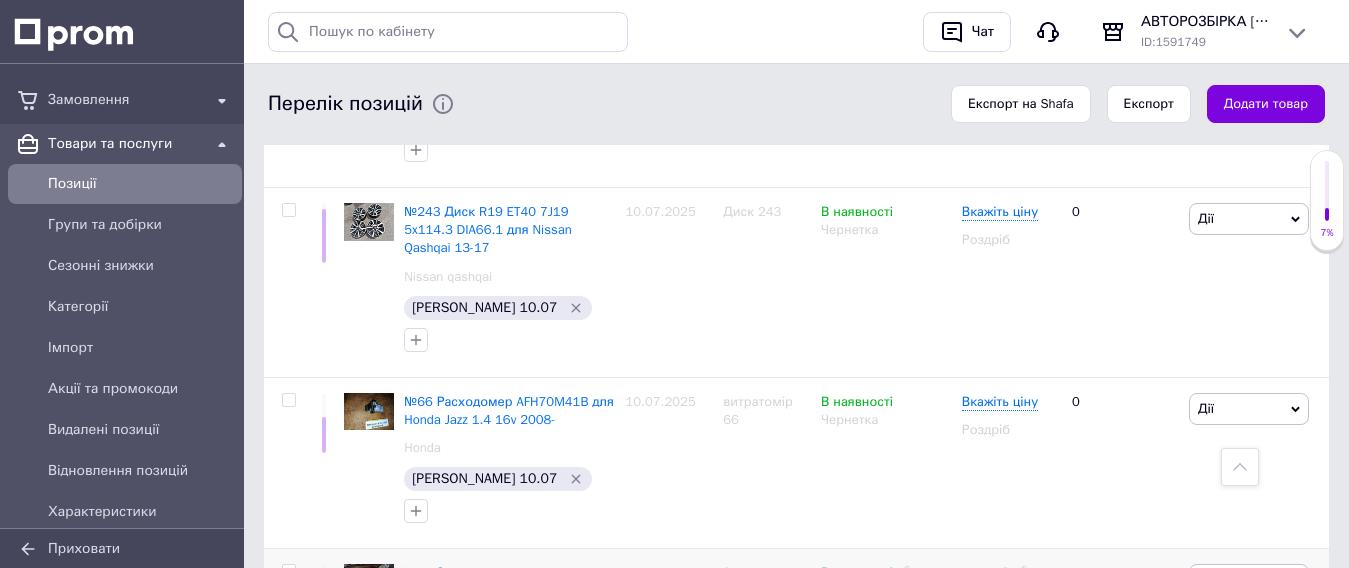 click 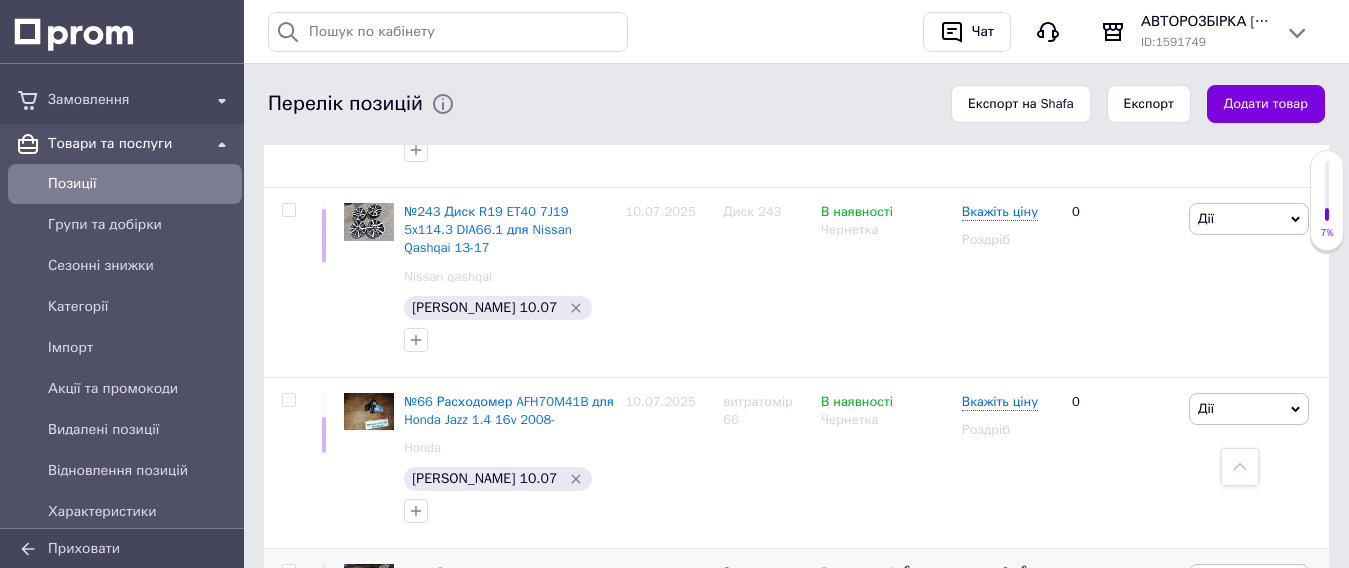 type on "за" 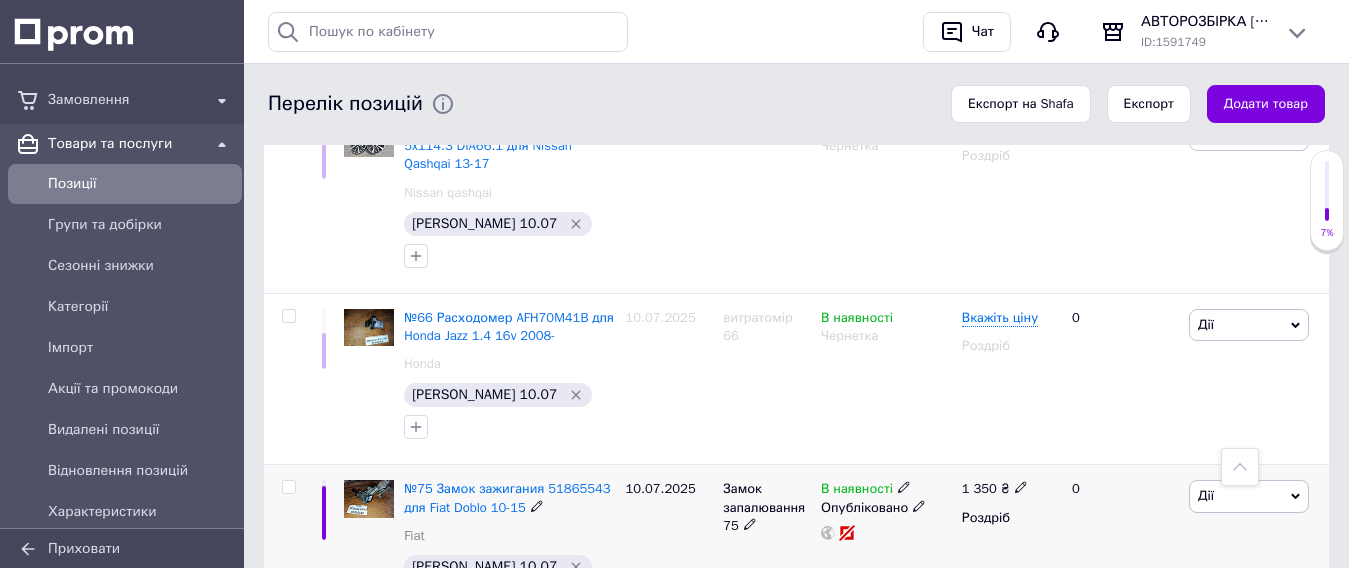 scroll, scrollTop: 1700, scrollLeft: 0, axis: vertical 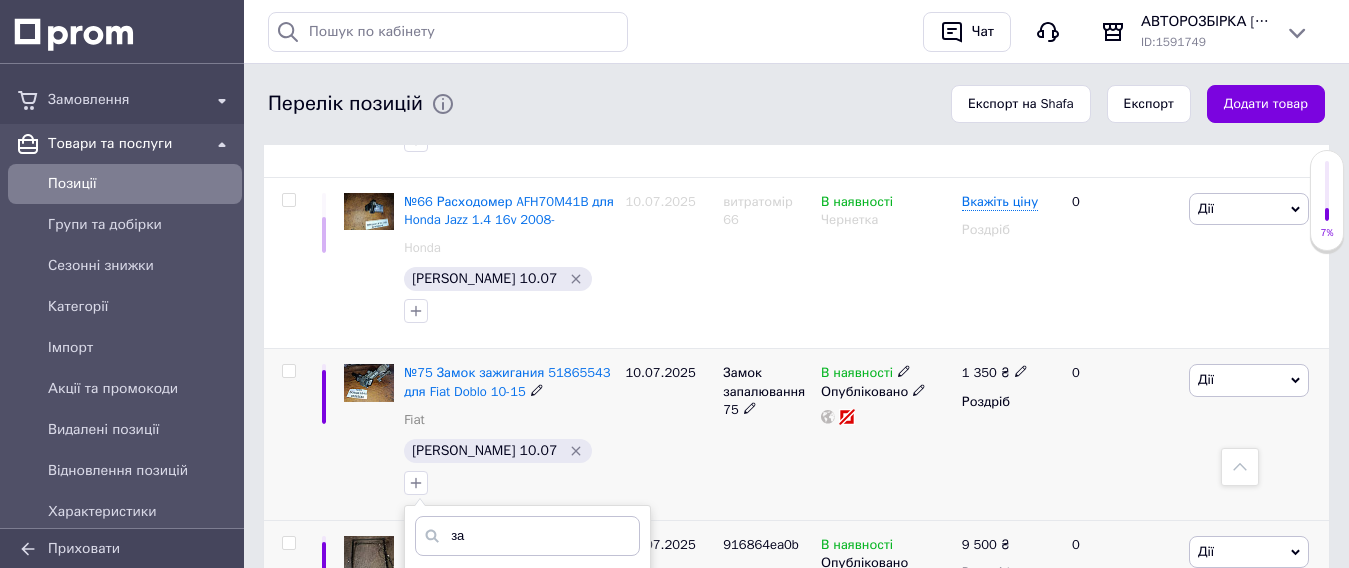 click on "Додати мітку" at bounding box center [527, 845] 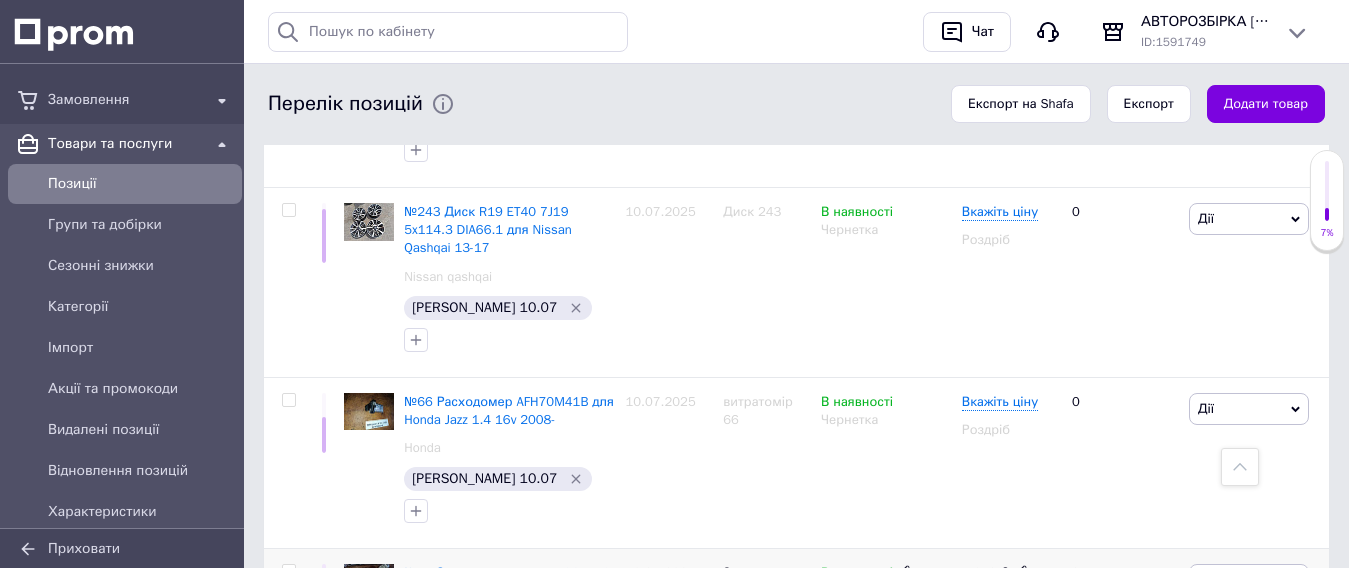 scroll, scrollTop: 1400, scrollLeft: 0, axis: vertical 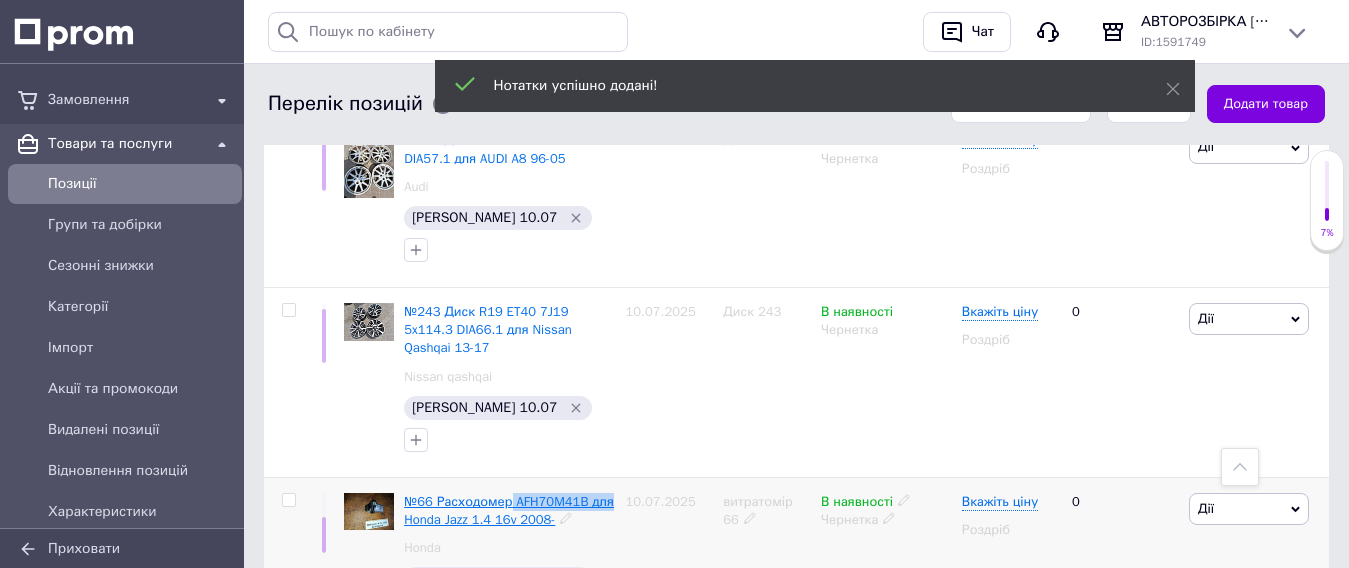 drag, startPoint x: 607, startPoint y: 230, endPoint x: 508, endPoint y: 227, distance: 99.04544 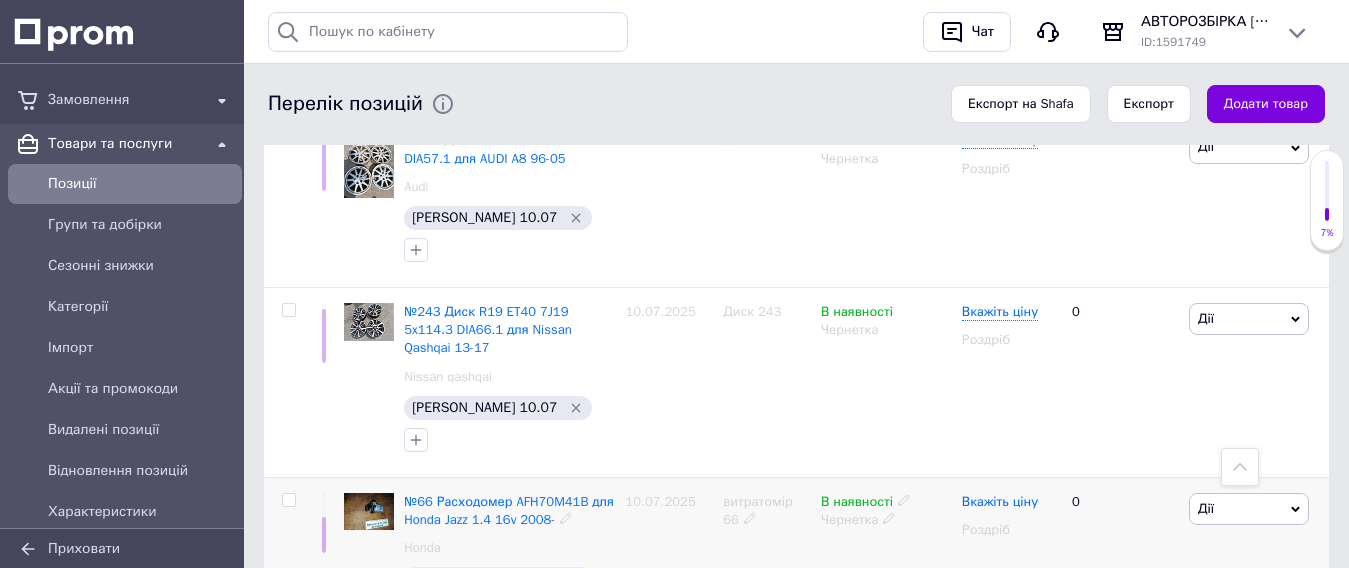 click on "Вкажіть ціну" at bounding box center (1000, 502) 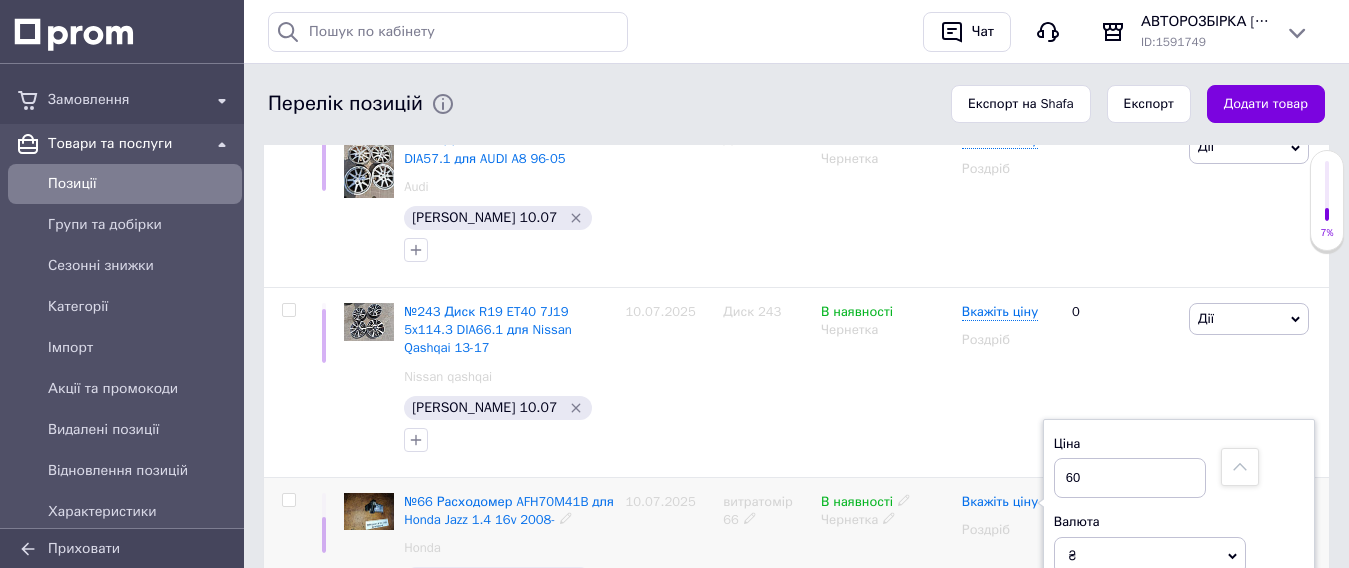 type on "600" 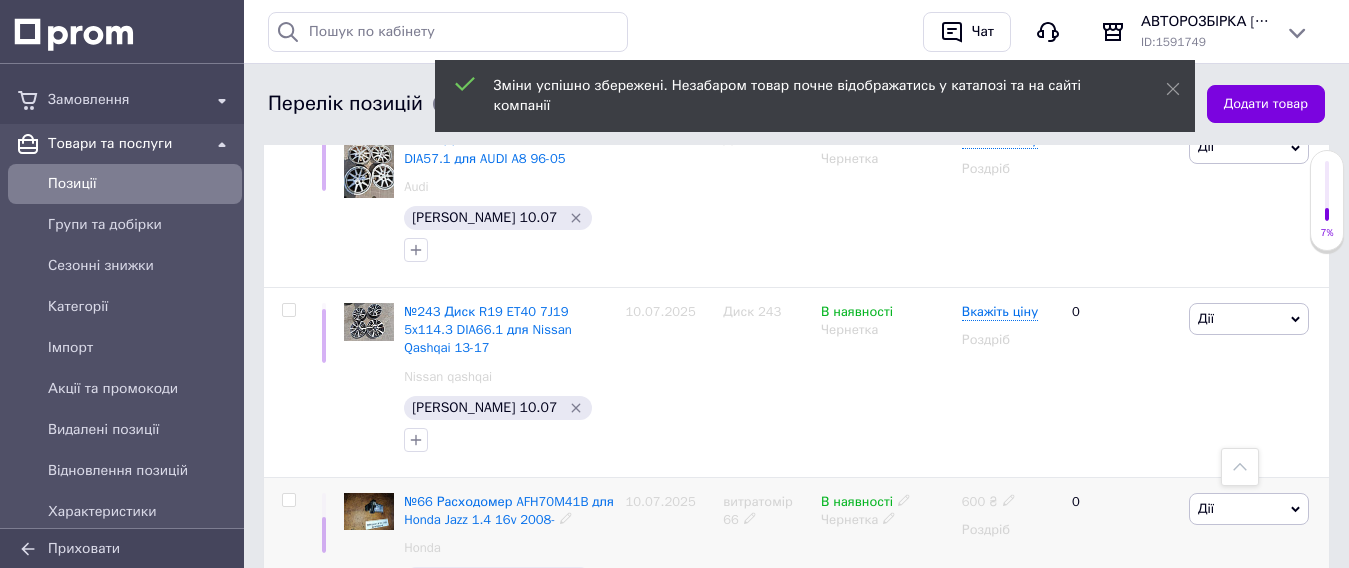 click 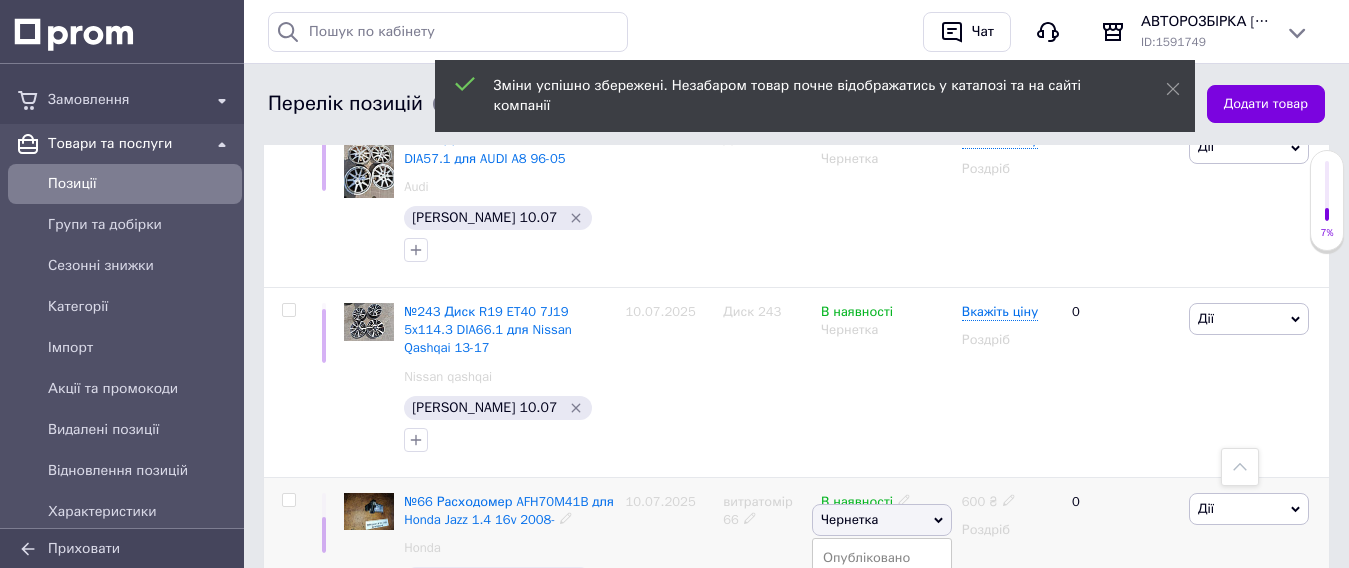 click on "Опубліковано" at bounding box center [882, 558] 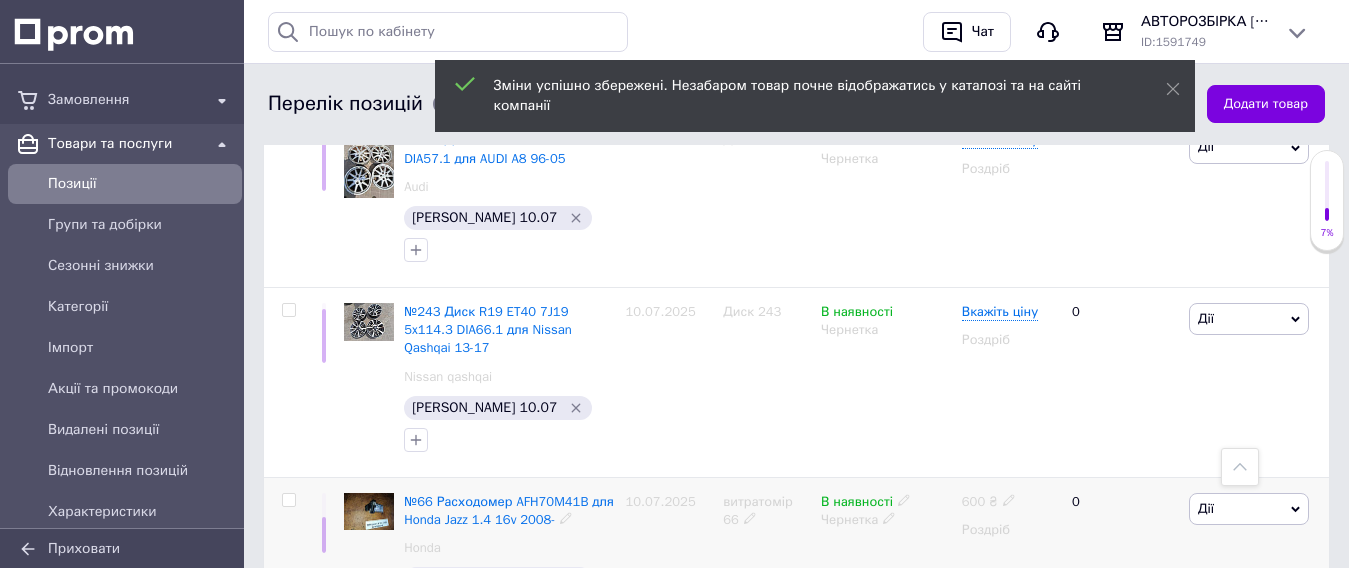 click 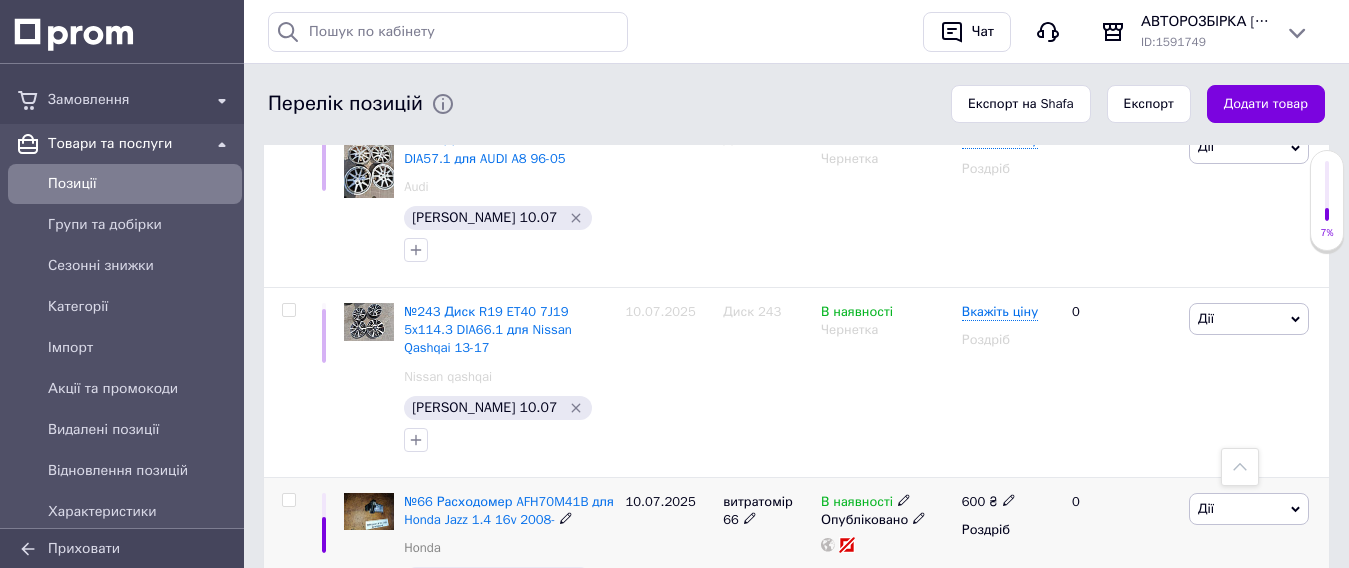 type on "за" 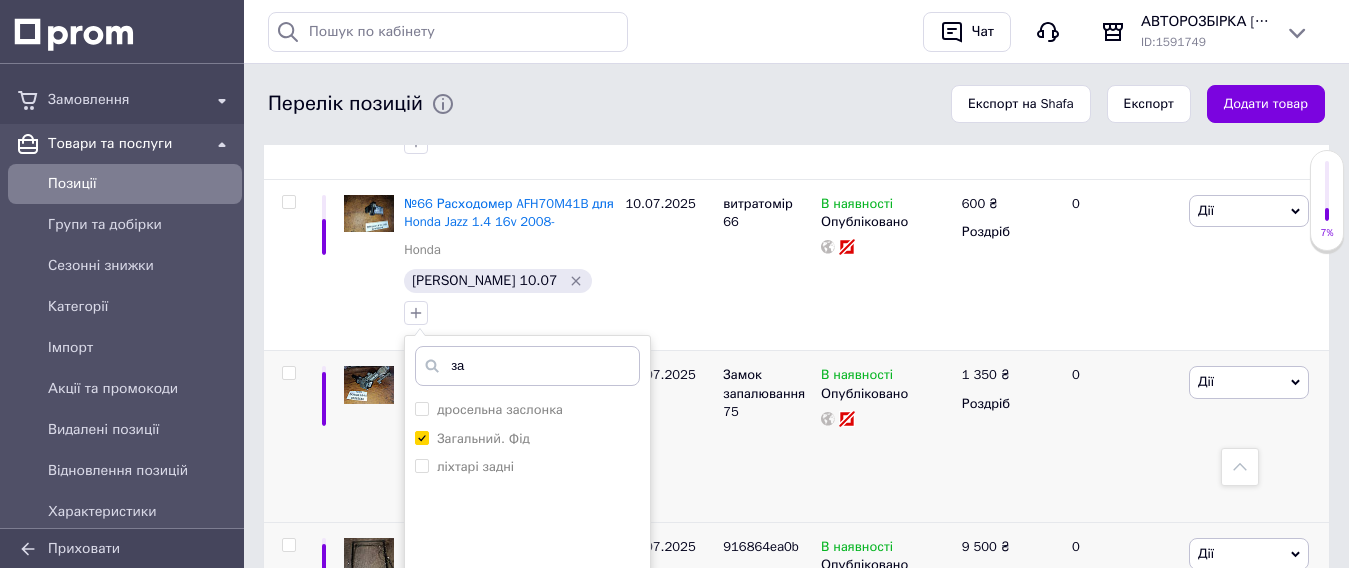 scroll, scrollTop: 1700, scrollLeft: 0, axis: vertical 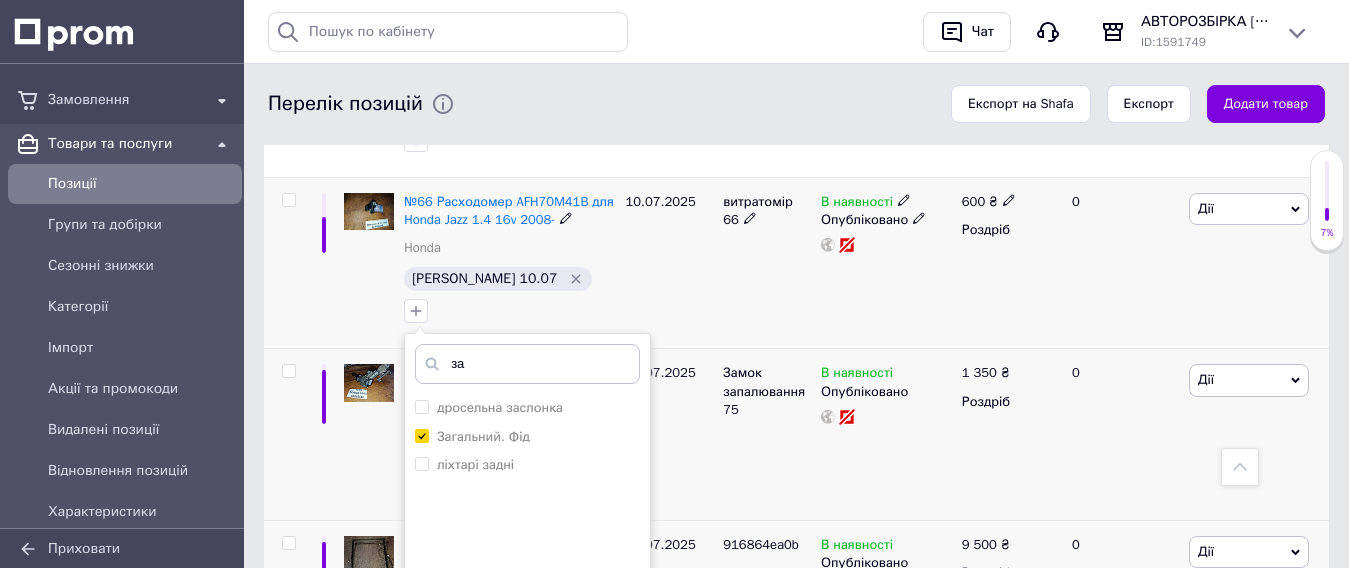 drag, startPoint x: 606, startPoint y: 372, endPoint x: 595, endPoint y: 305, distance: 67.89698 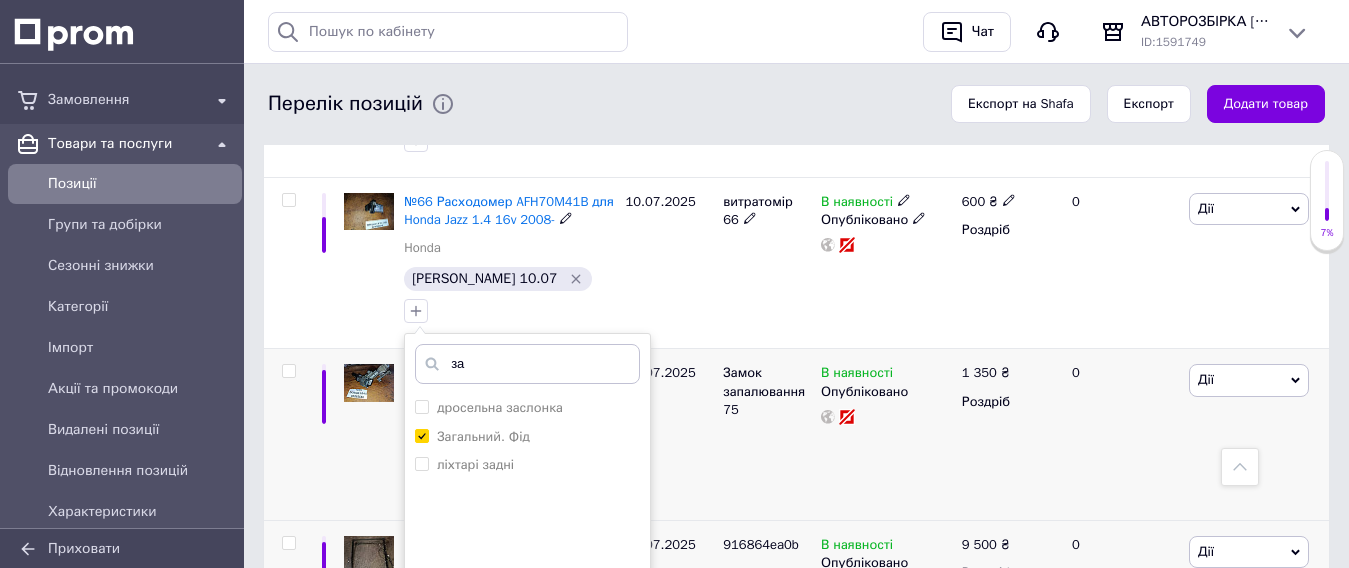 click on "Додати мітку" at bounding box center (527, 674) 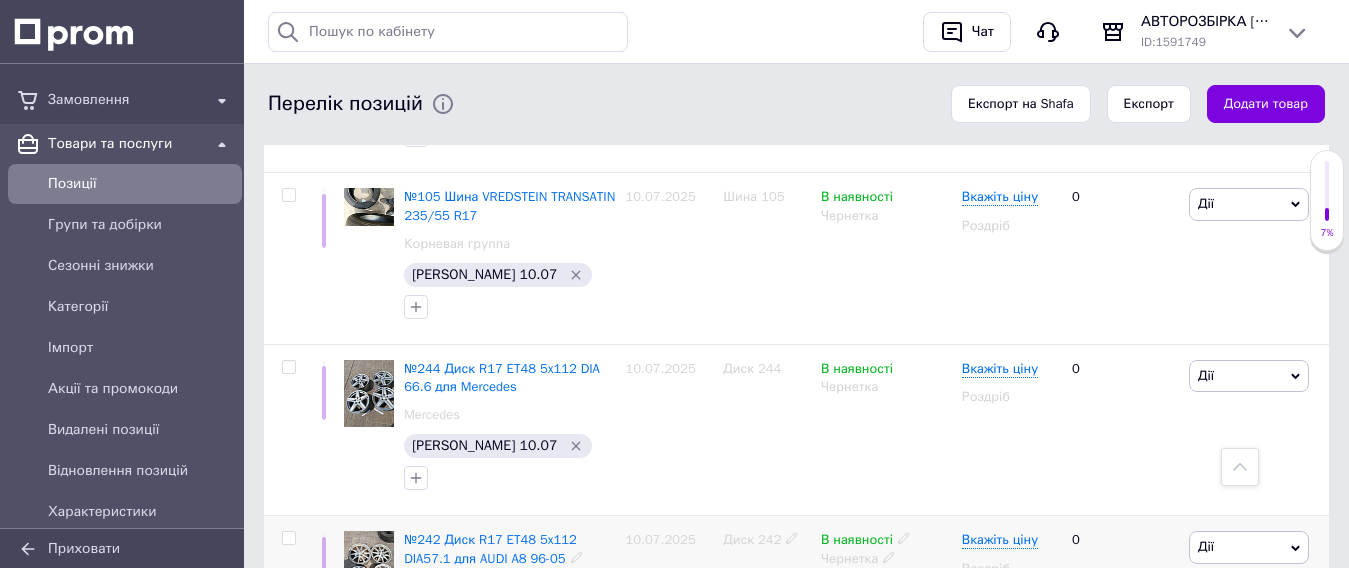 scroll, scrollTop: 1100, scrollLeft: 0, axis: vertical 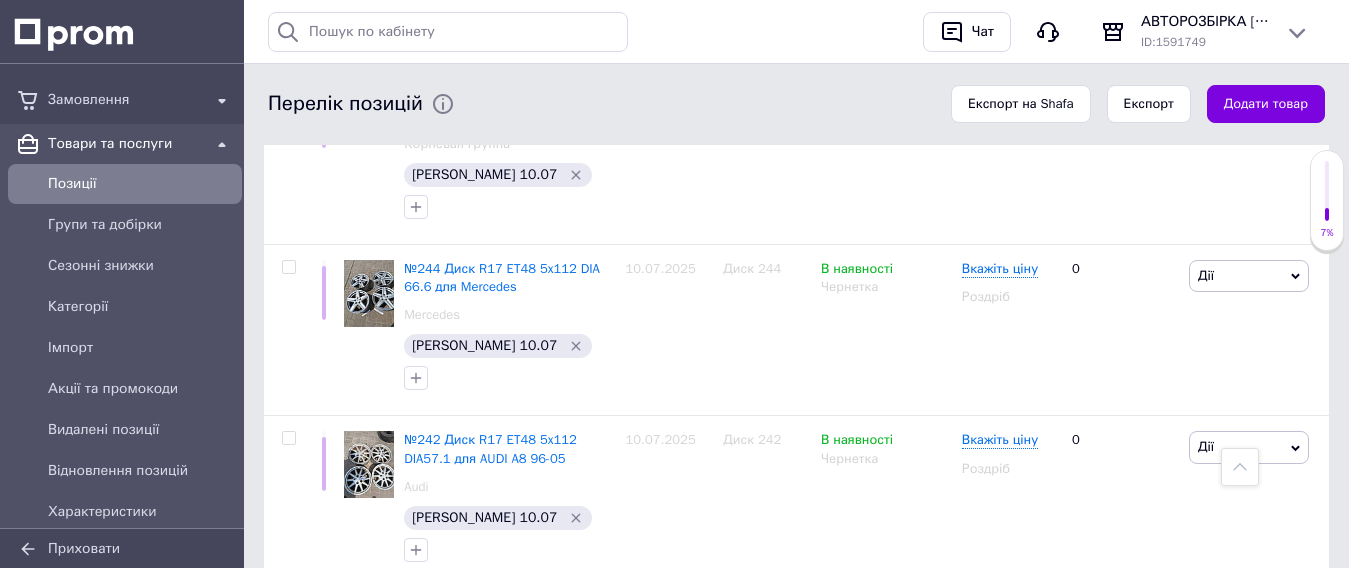 click at bounding box center [369, 622] 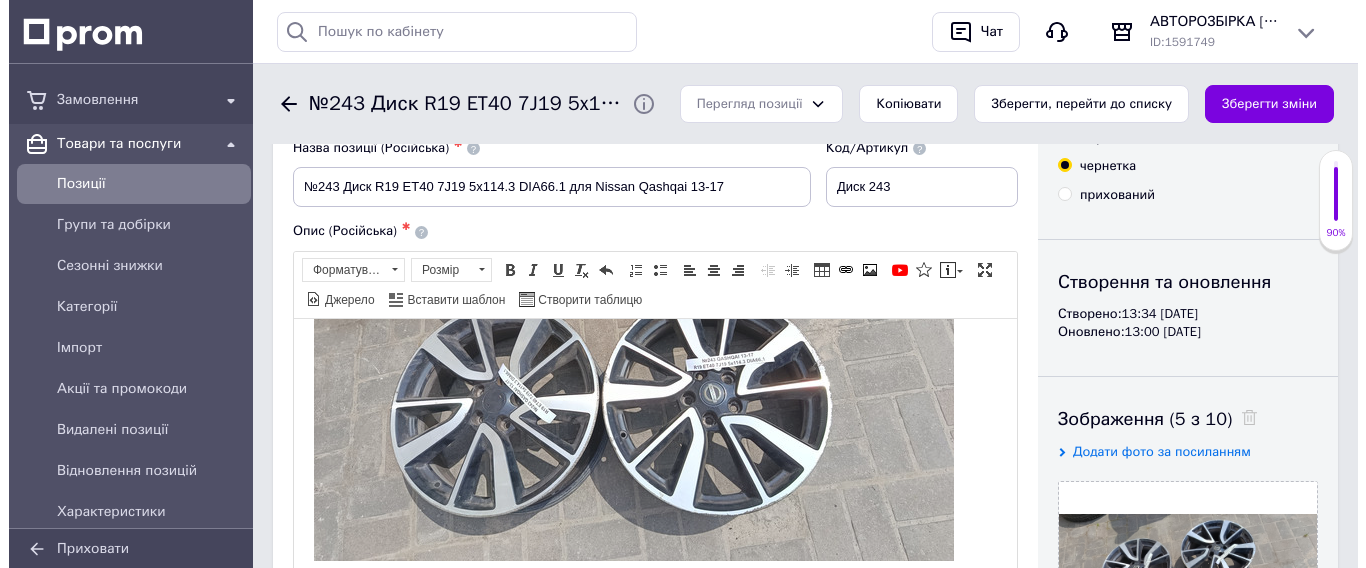 scroll, scrollTop: 300, scrollLeft: 0, axis: vertical 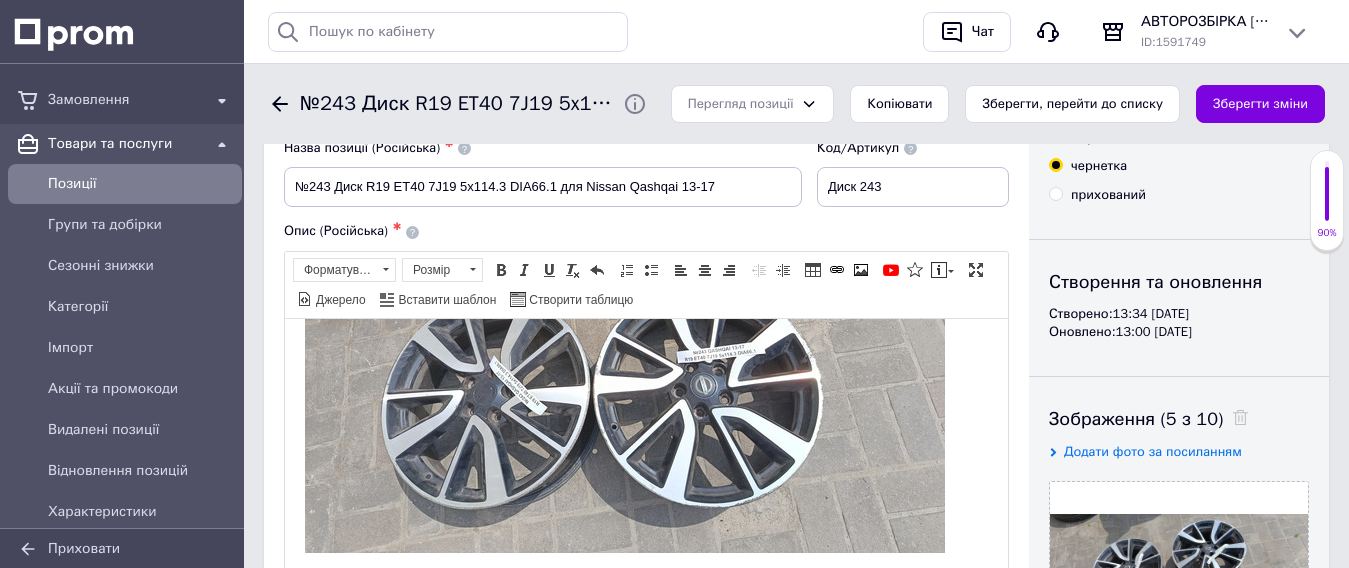 click at bounding box center [625, 312] 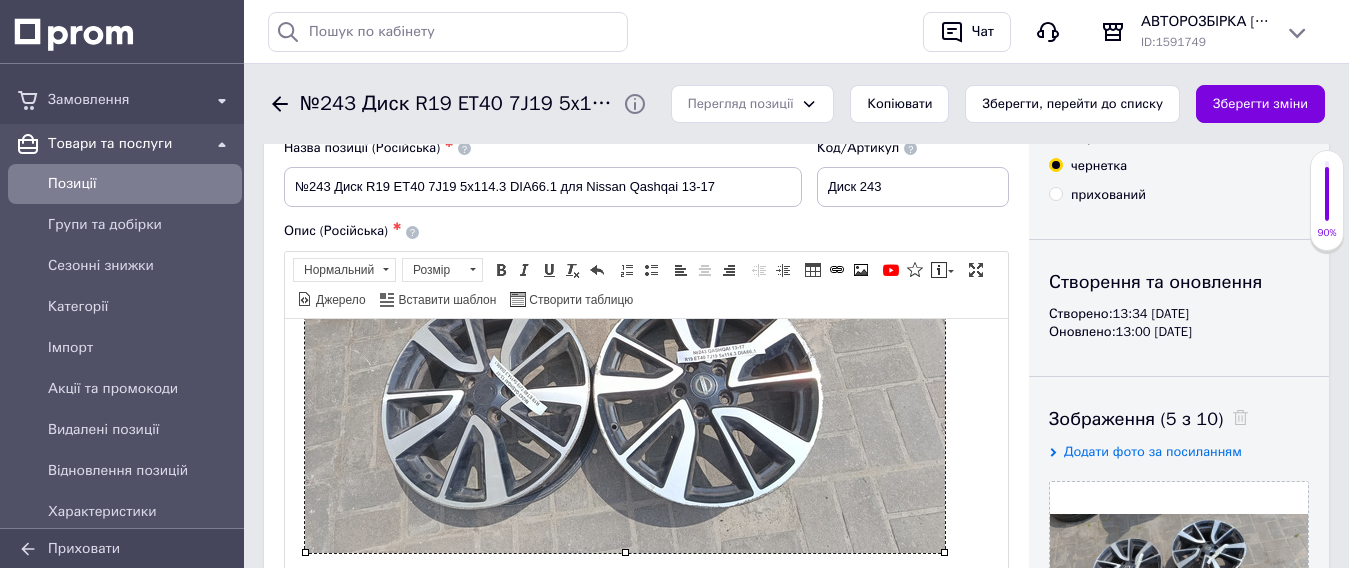 click at bounding box center [625, 312] 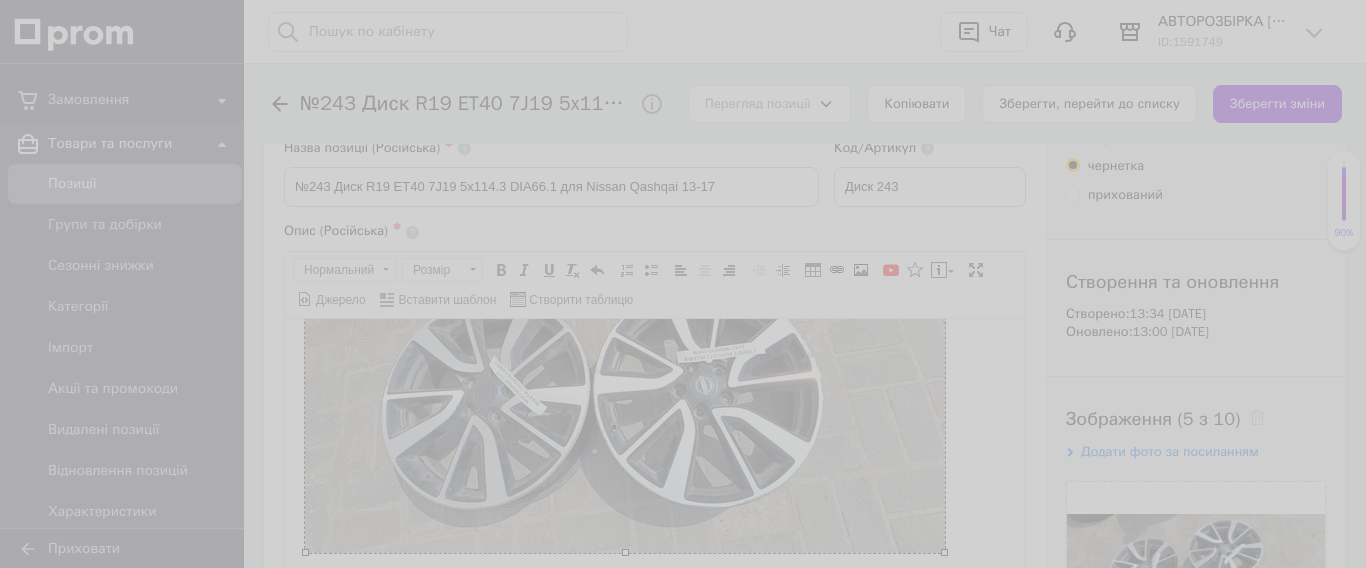 select 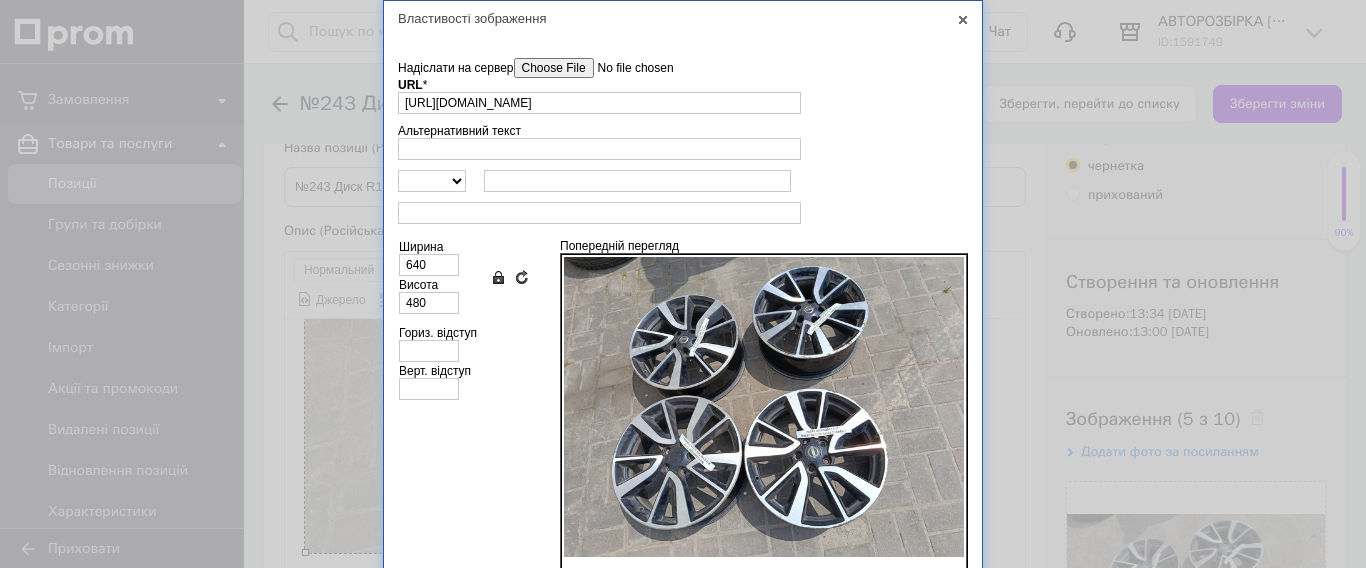 scroll, scrollTop: 0, scrollLeft: 0, axis: both 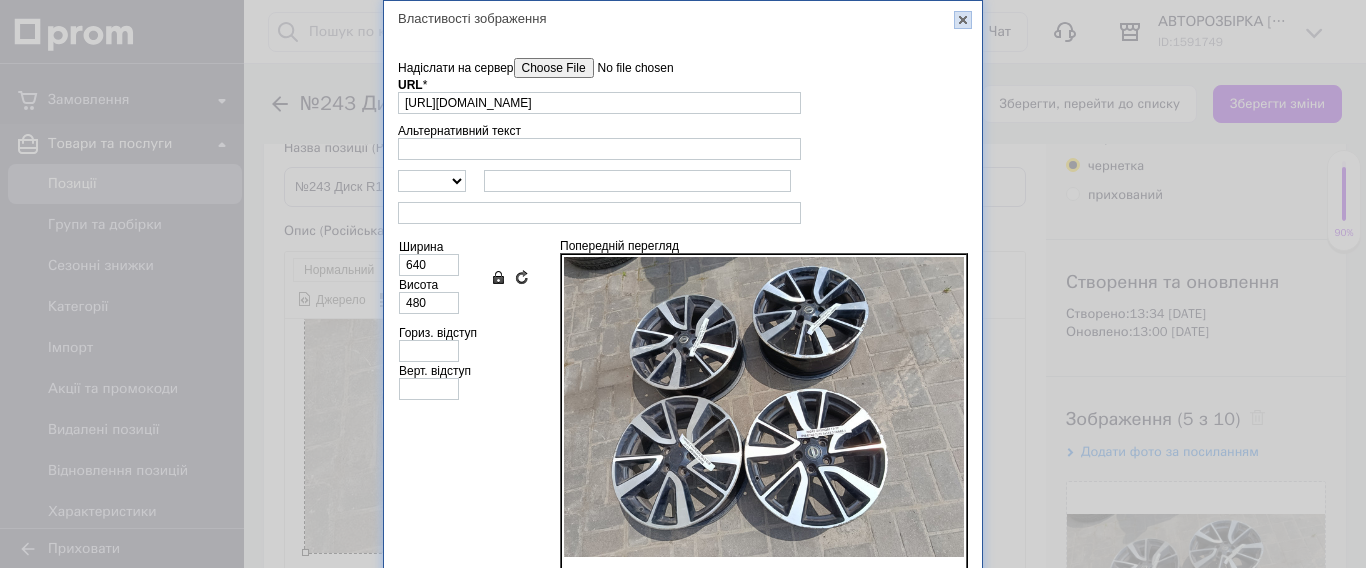 click on "X" at bounding box center [963, 20] 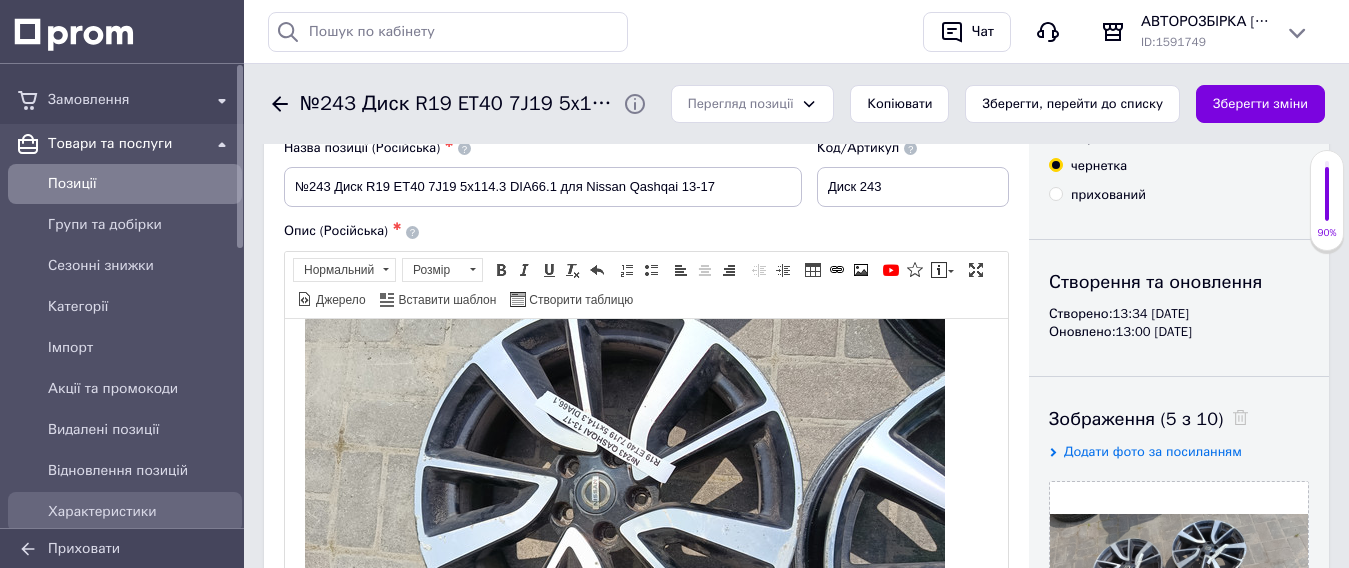 scroll, scrollTop: 1700, scrollLeft: 0, axis: vertical 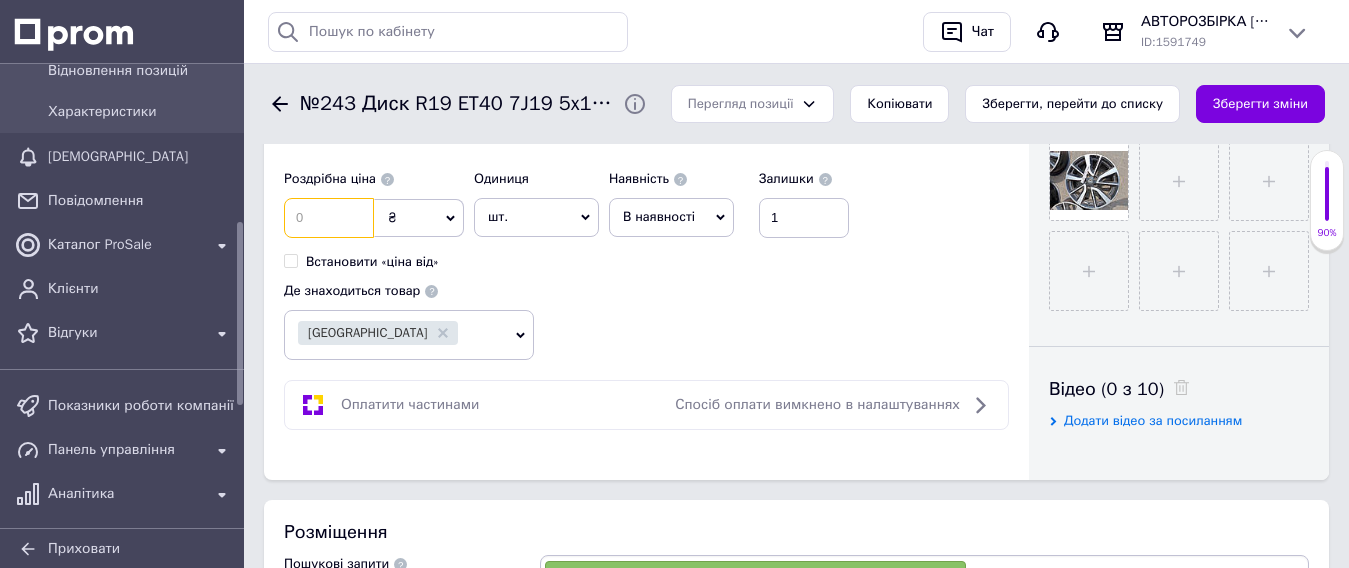 click at bounding box center [329, 218] 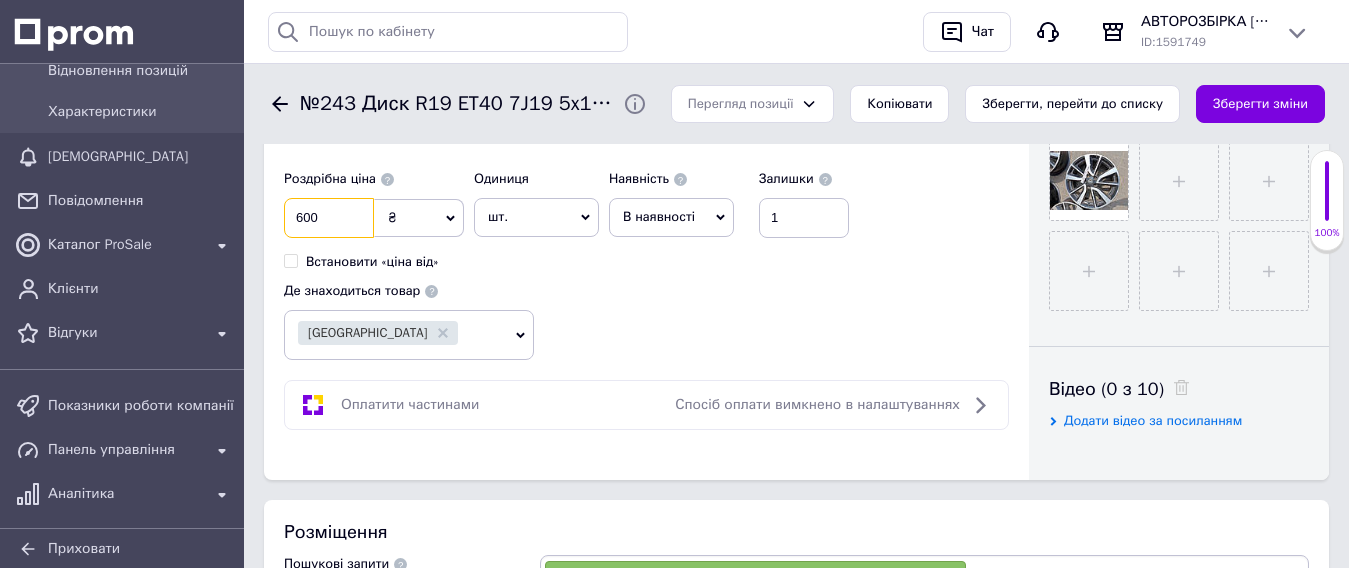 type on "600" 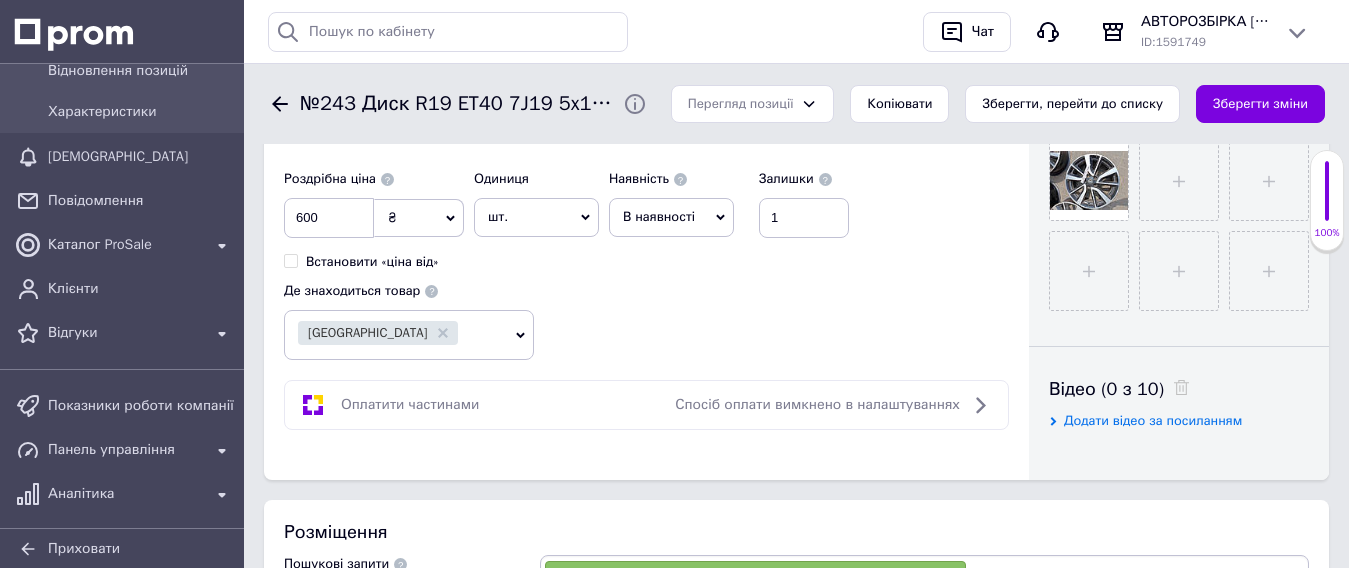 click on "₴" at bounding box center [419, 218] 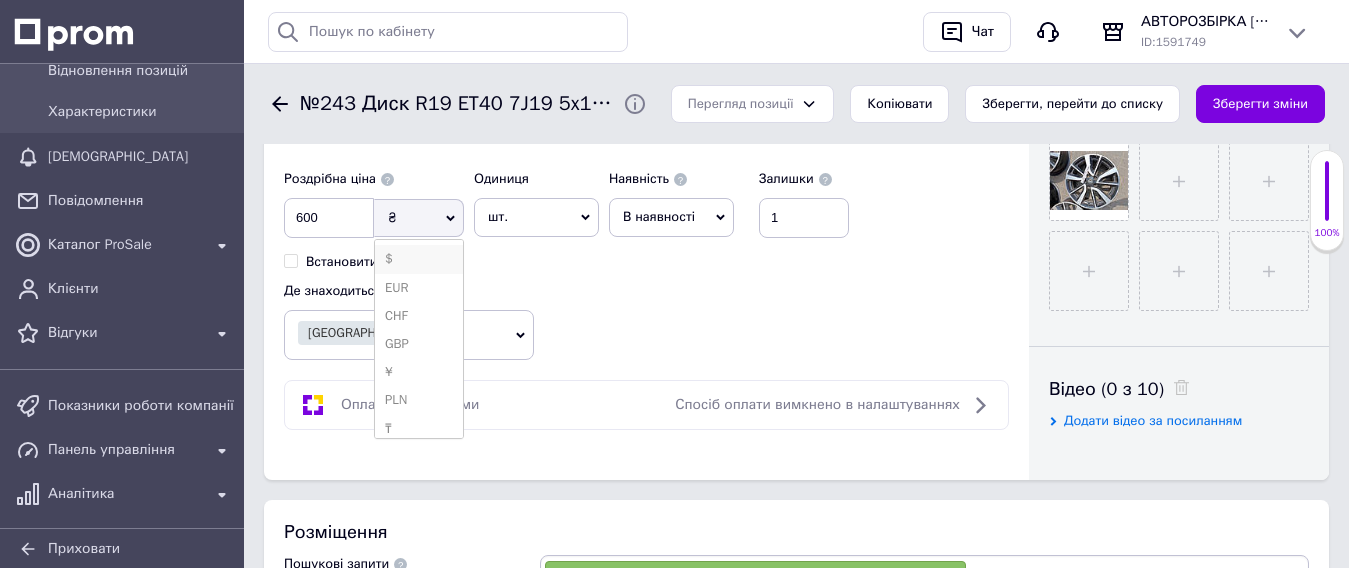 click on "$" at bounding box center [419, 259] 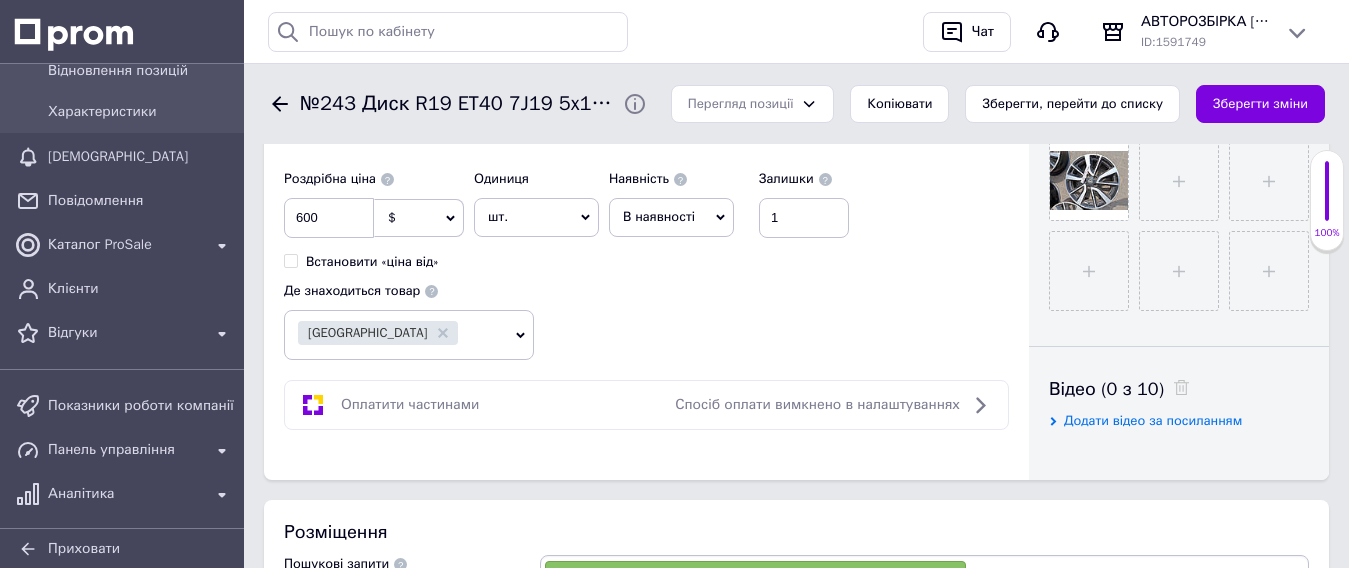 click on "шт." at bounding box center (536, 217) 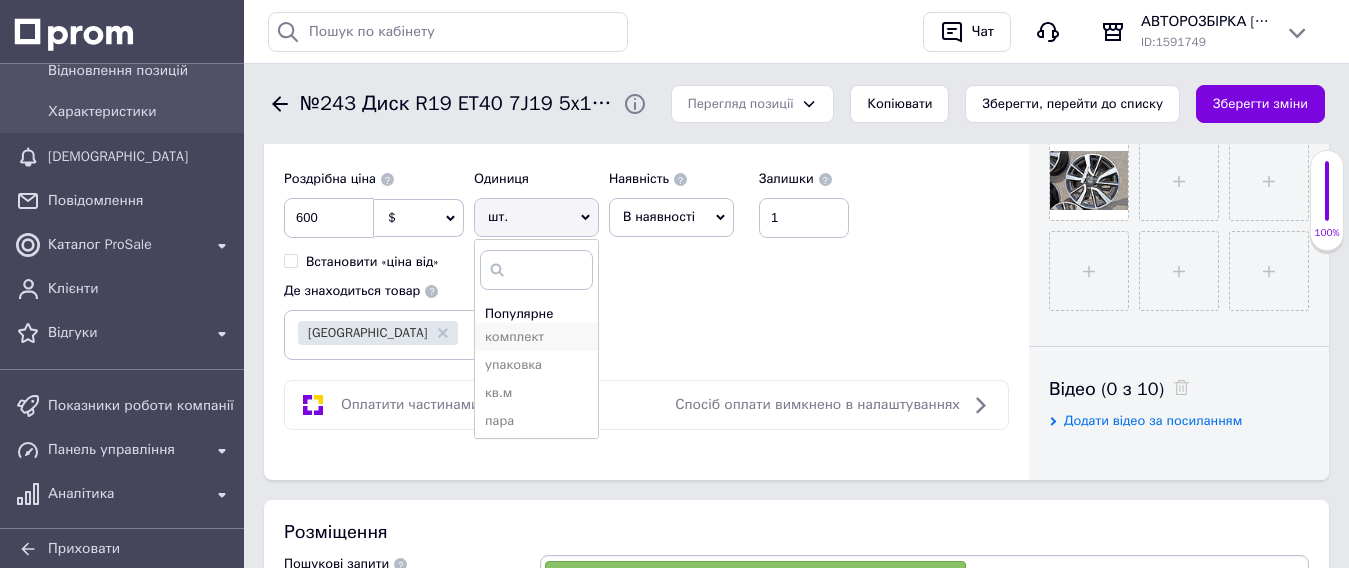 click on "комплект" at bounding box center (536, 337) 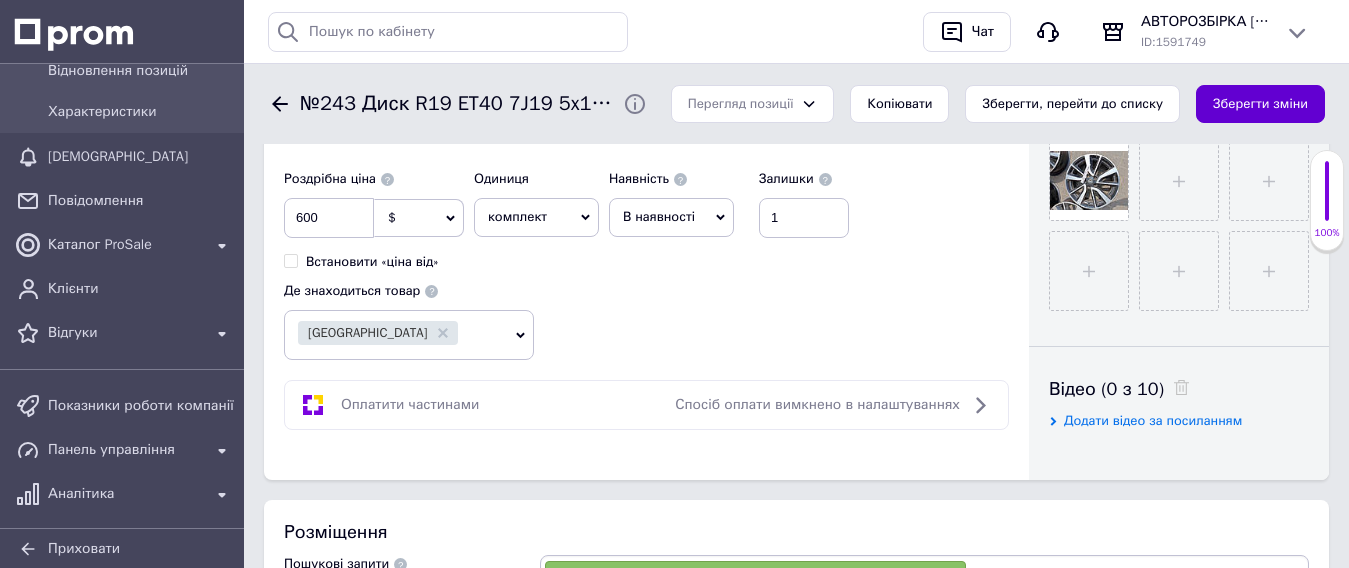 click on "Зберегти зміни" at bounding box center (1260, 104) 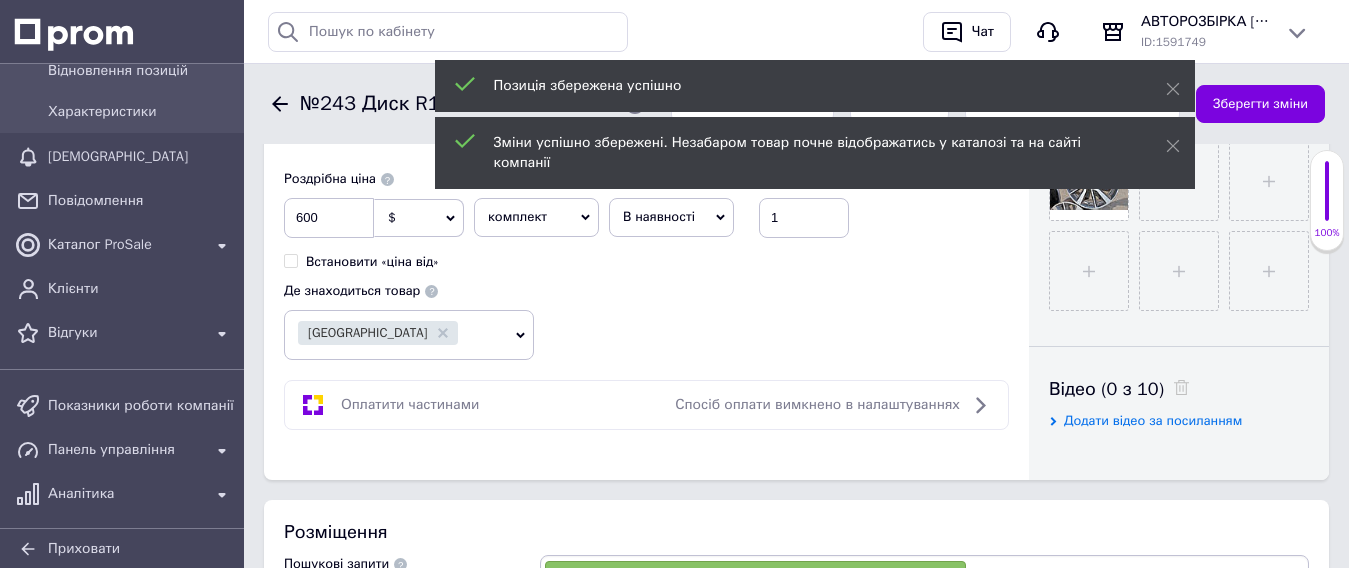 scroll, scrollTop: 600, scrollLeft: 0, axis: vertical 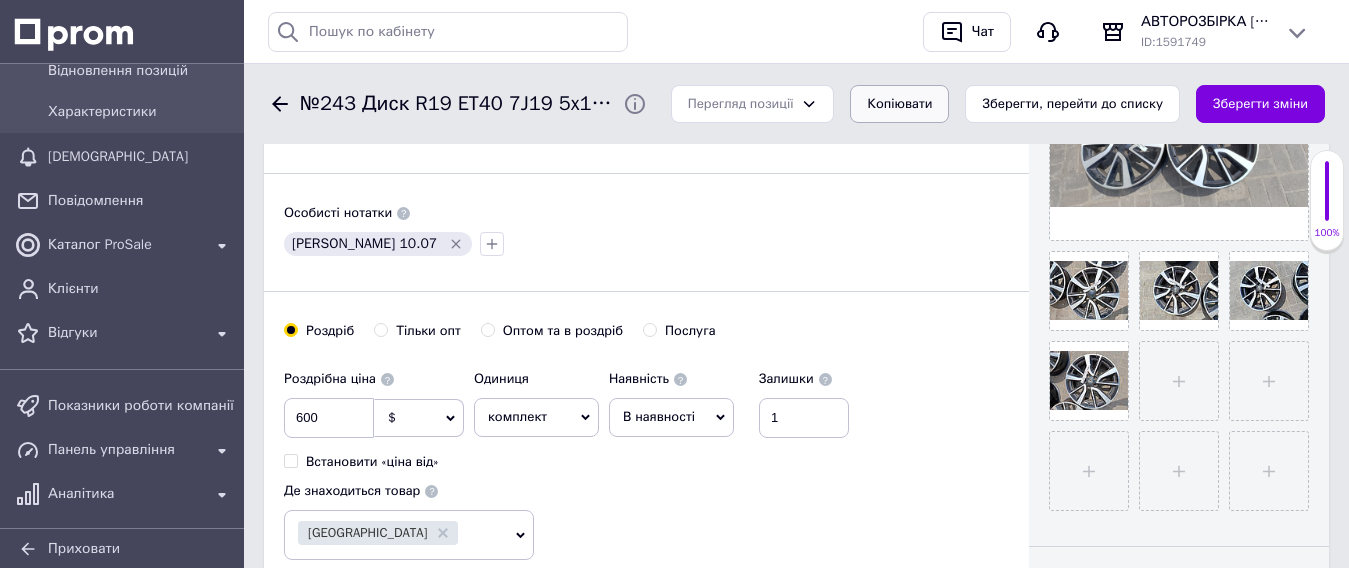 click on "Зберегти зміни" at bounding box center (1260, 104) 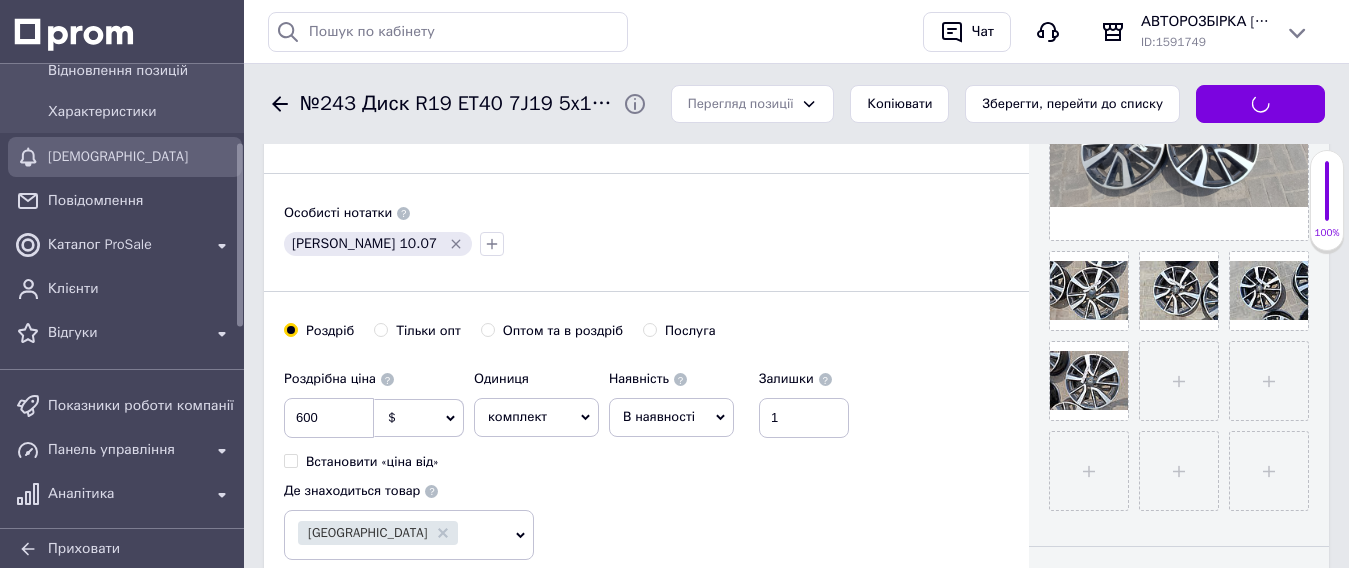 scroll, scrollTop: 0, scrollLeft: 0, axis: both 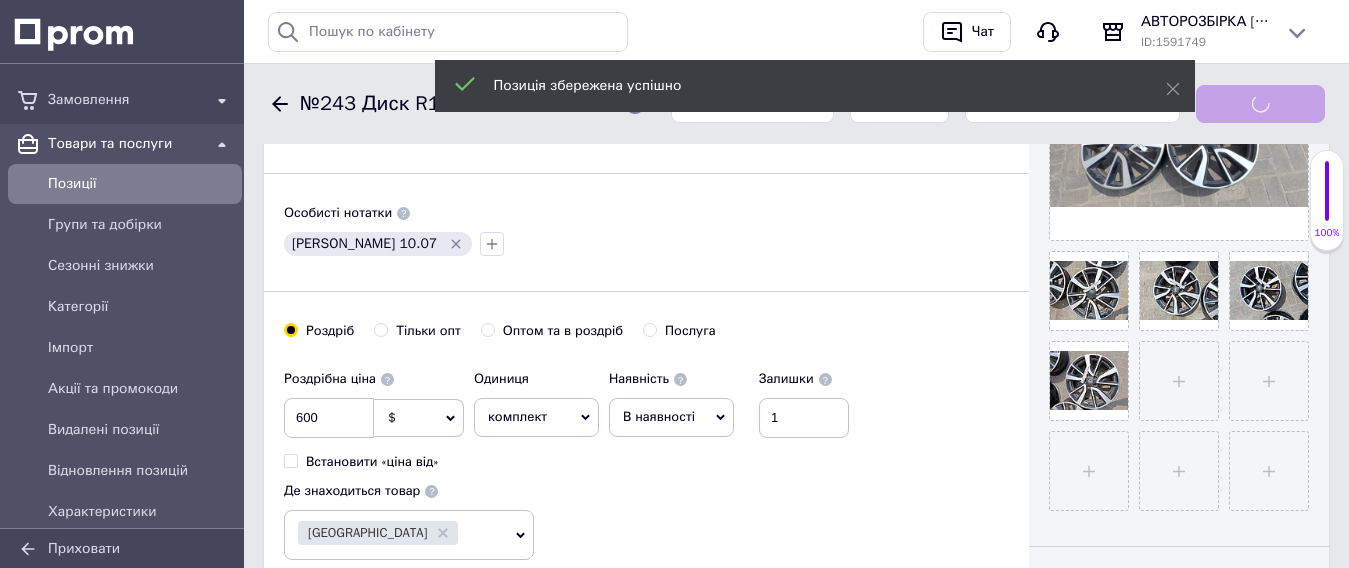 click on "Позиції" at bounding box center [141, 184] 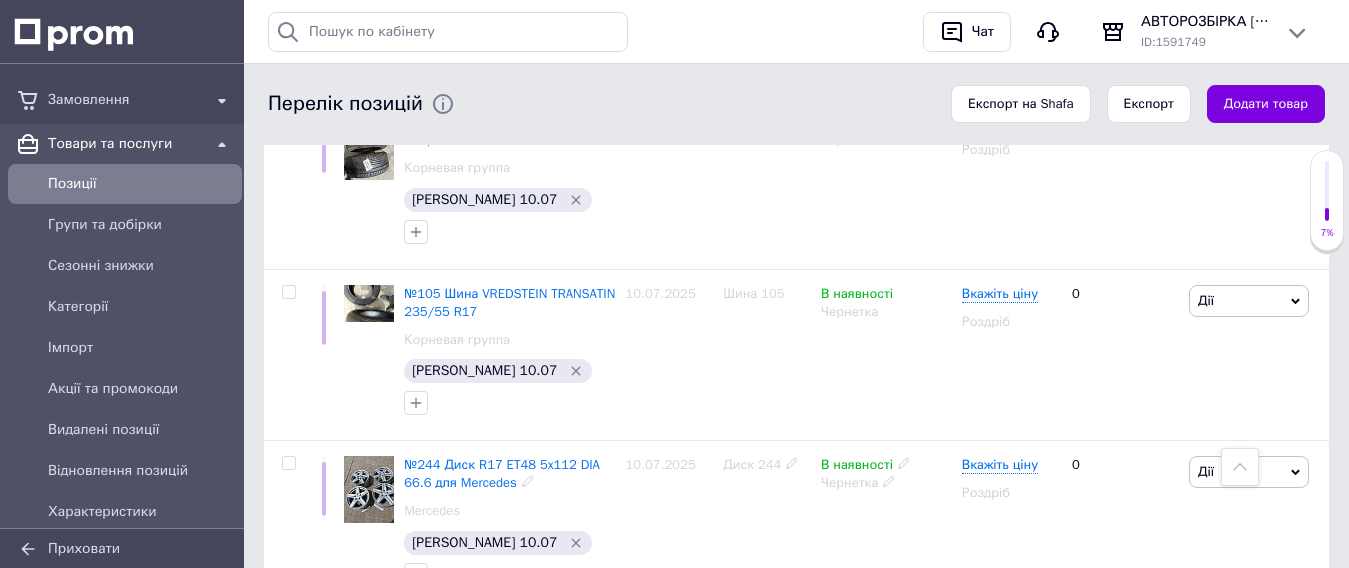 scroll, scrollTop: 1800, scrollLeft: 0, axis: vertical 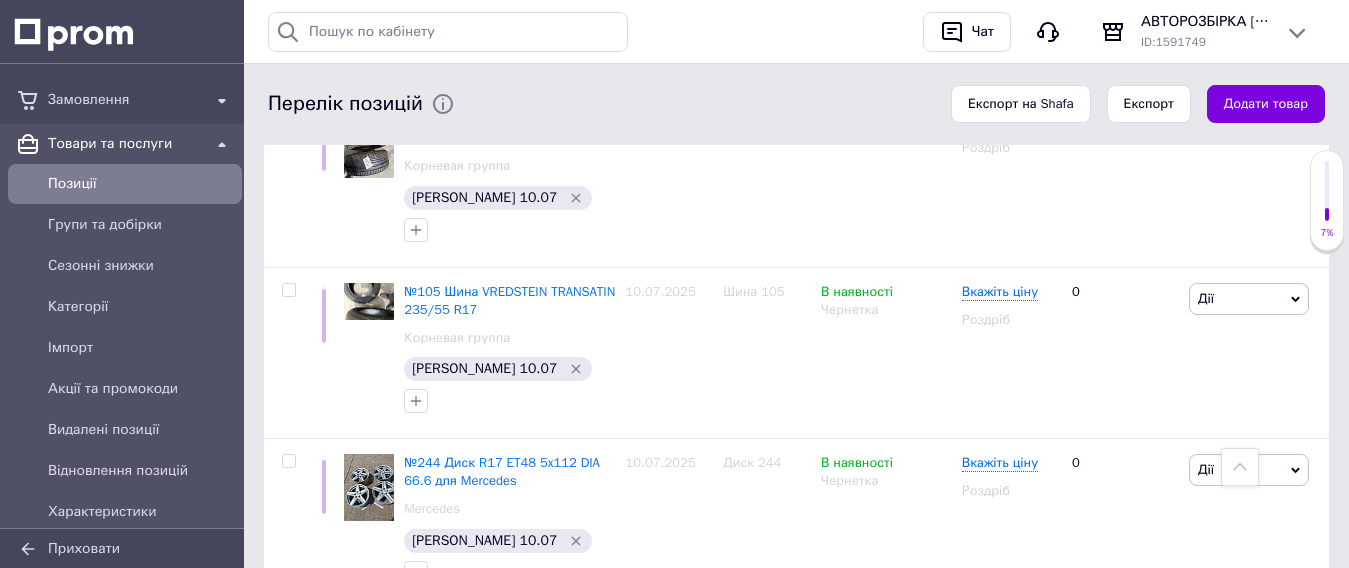 click 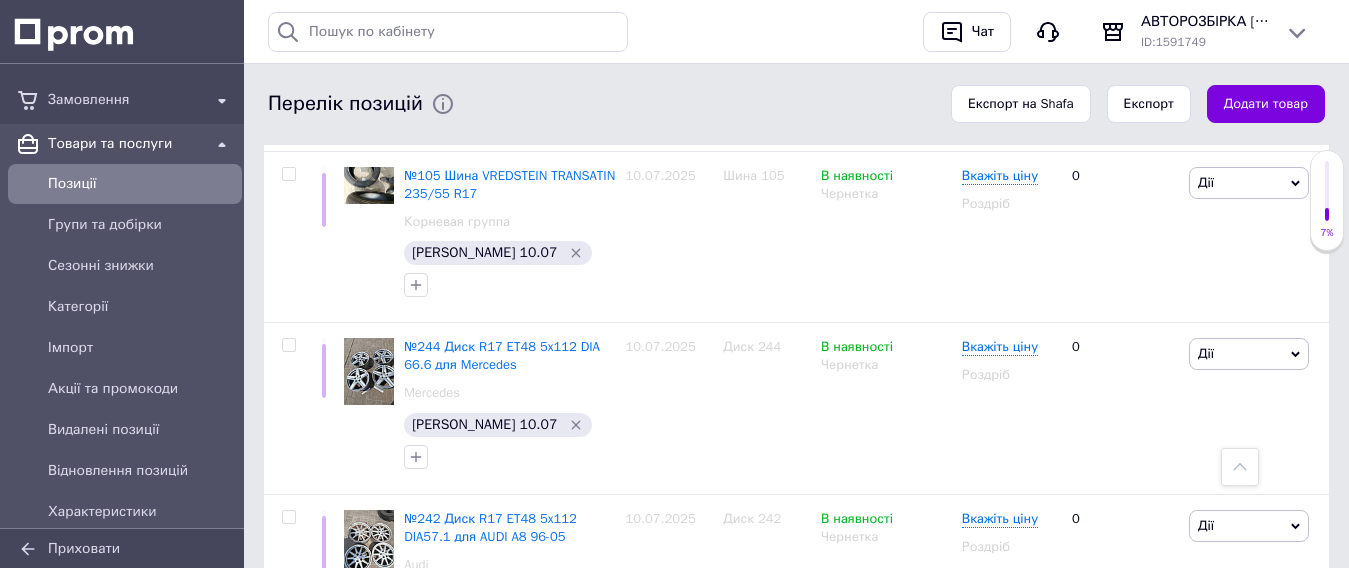 scroll, scrollTop: 2000, scrollLeft: 0, axis: vertical 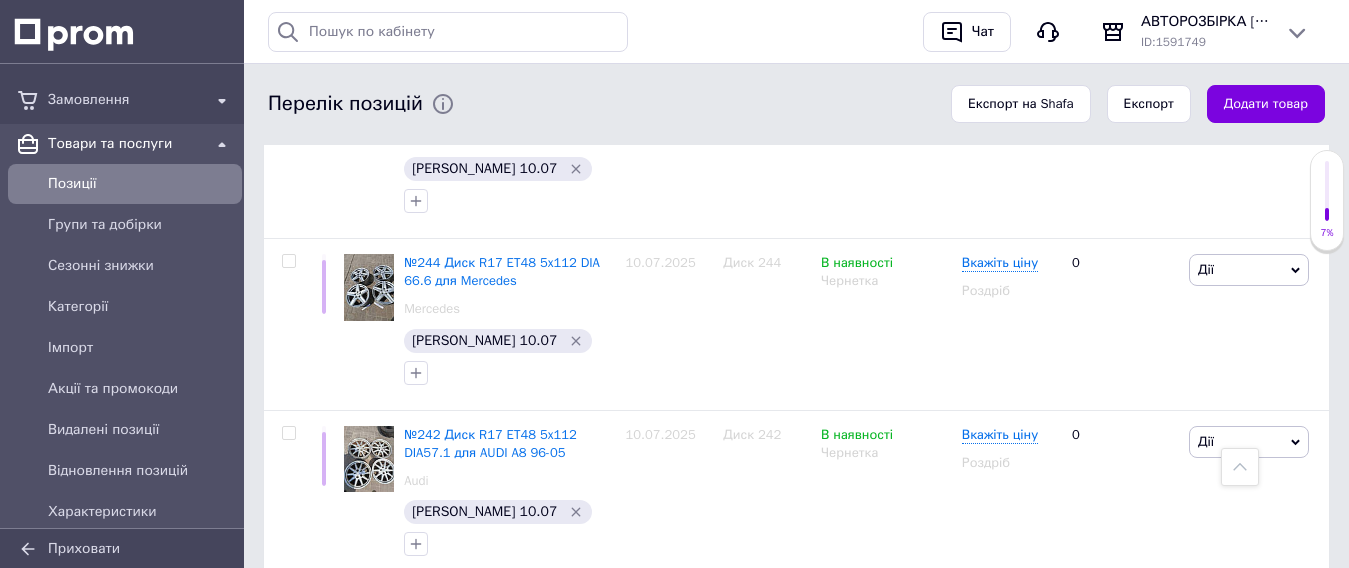 click 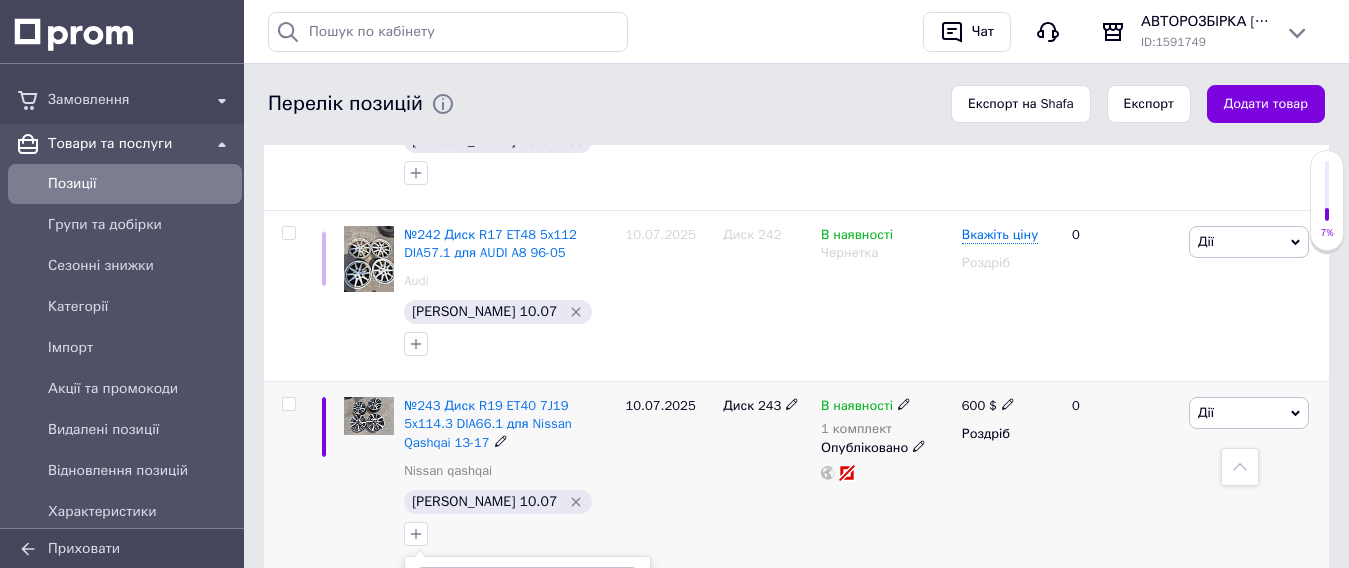 click on "Додати мітку" at bounding box center (527, 896) 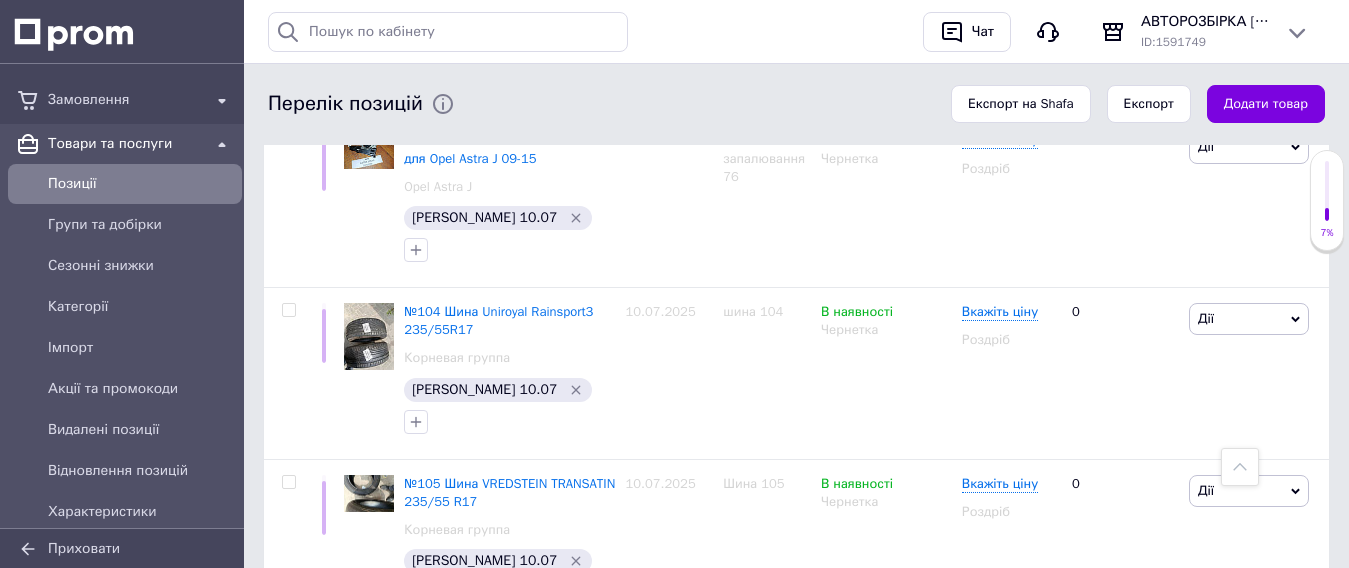 scroll, scrollTop: 1600, scrollLeft: 0, axis: vertical 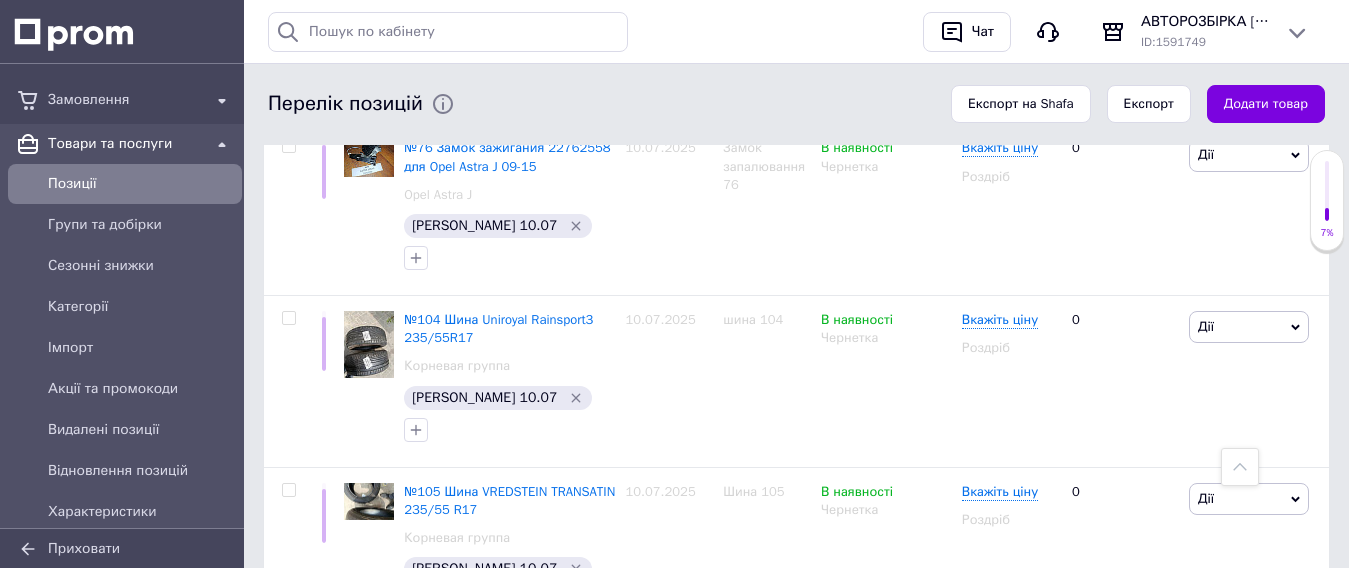 click at bounding box center (369, 859) 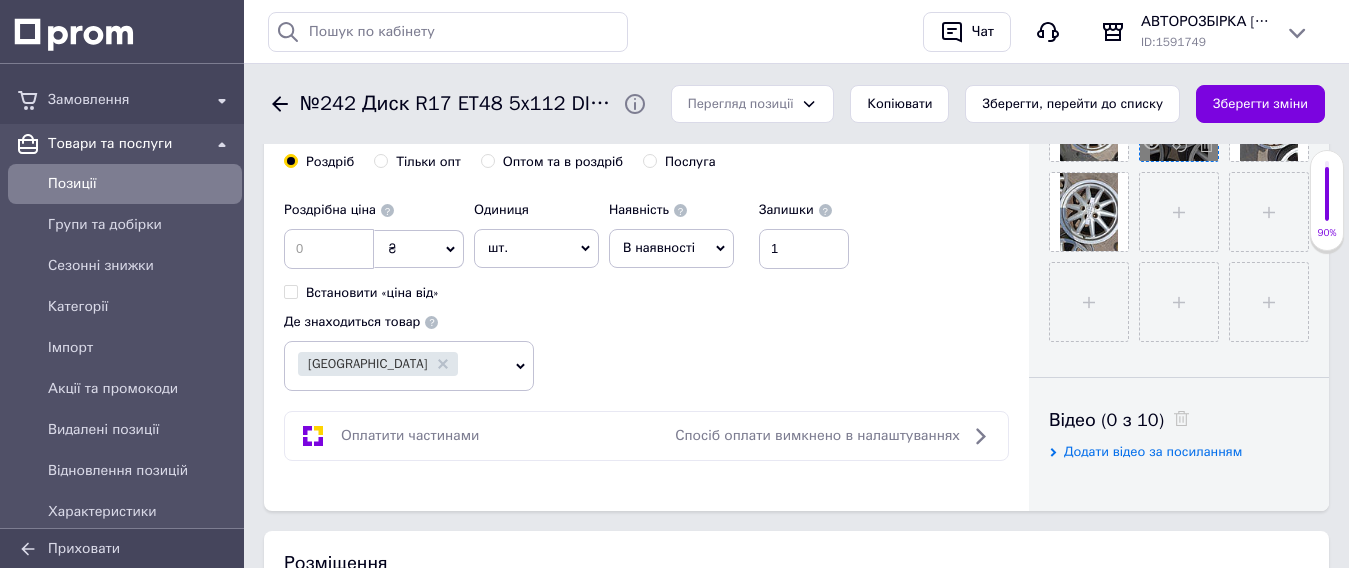 scroll, scrollTop: 600, scrollLeft: 0, axis: vertical 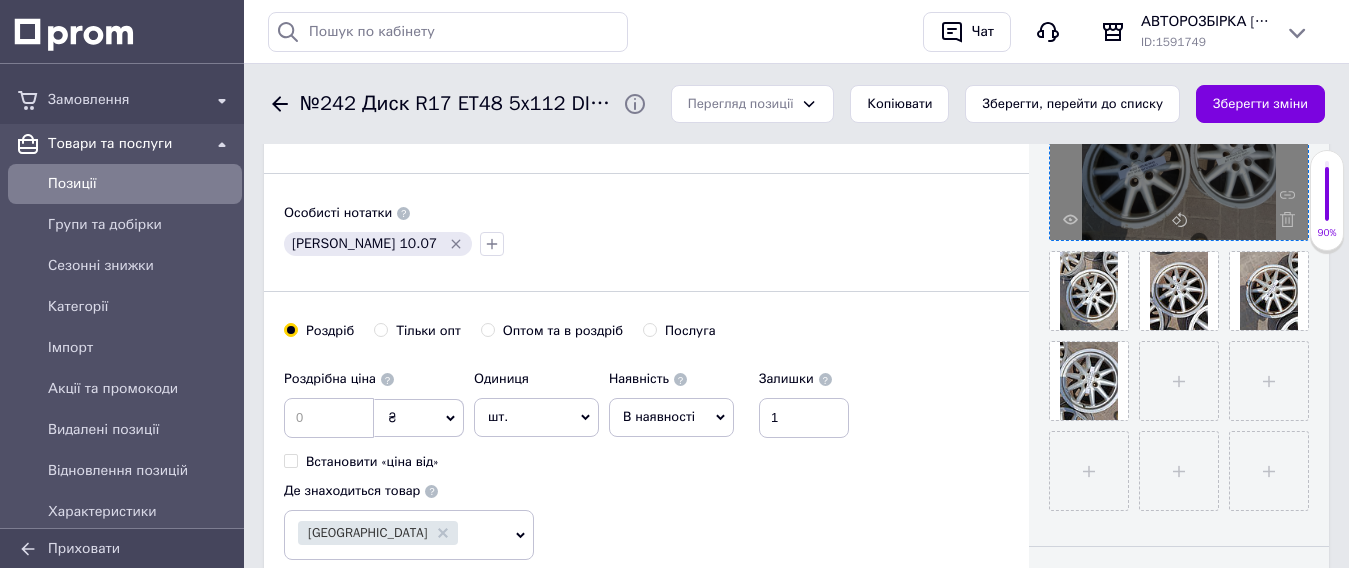 click at bounding box center (1179, 111) 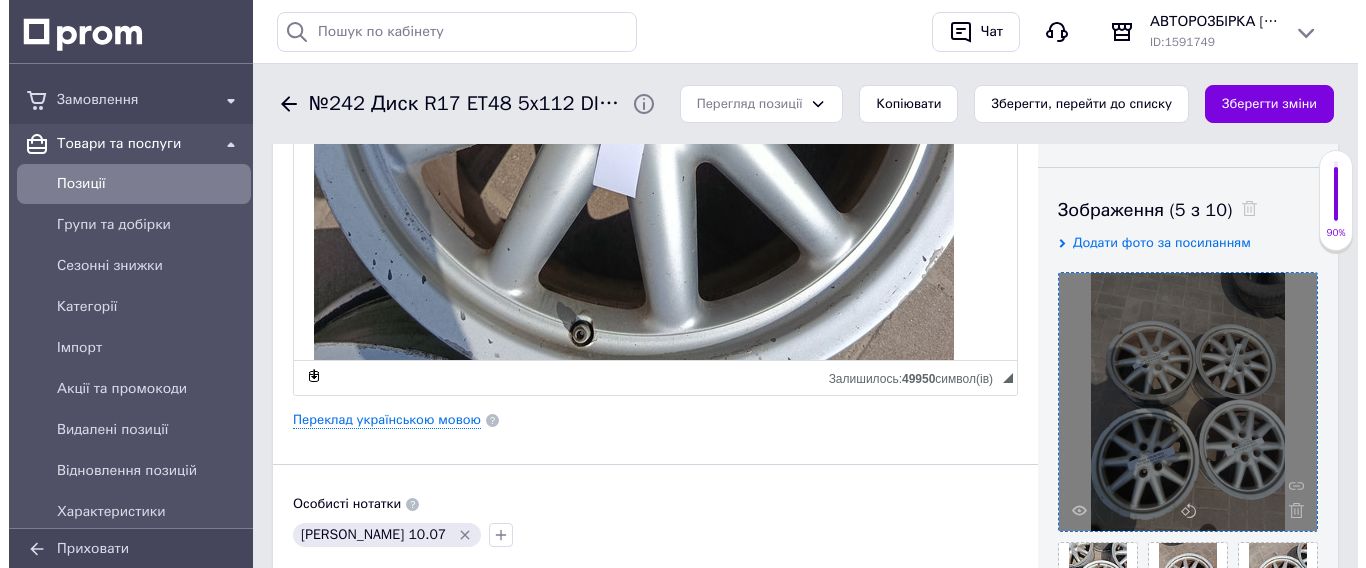 scroll, scrollTop: 400, scrollLeft: 0, axis: vertical 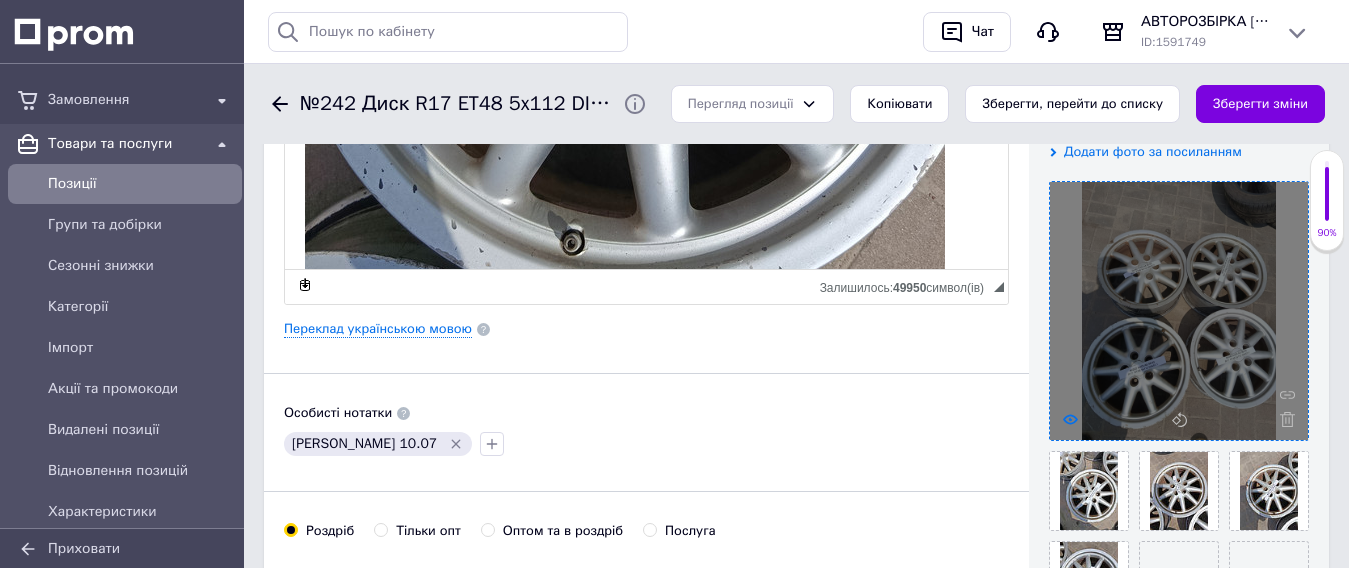 click 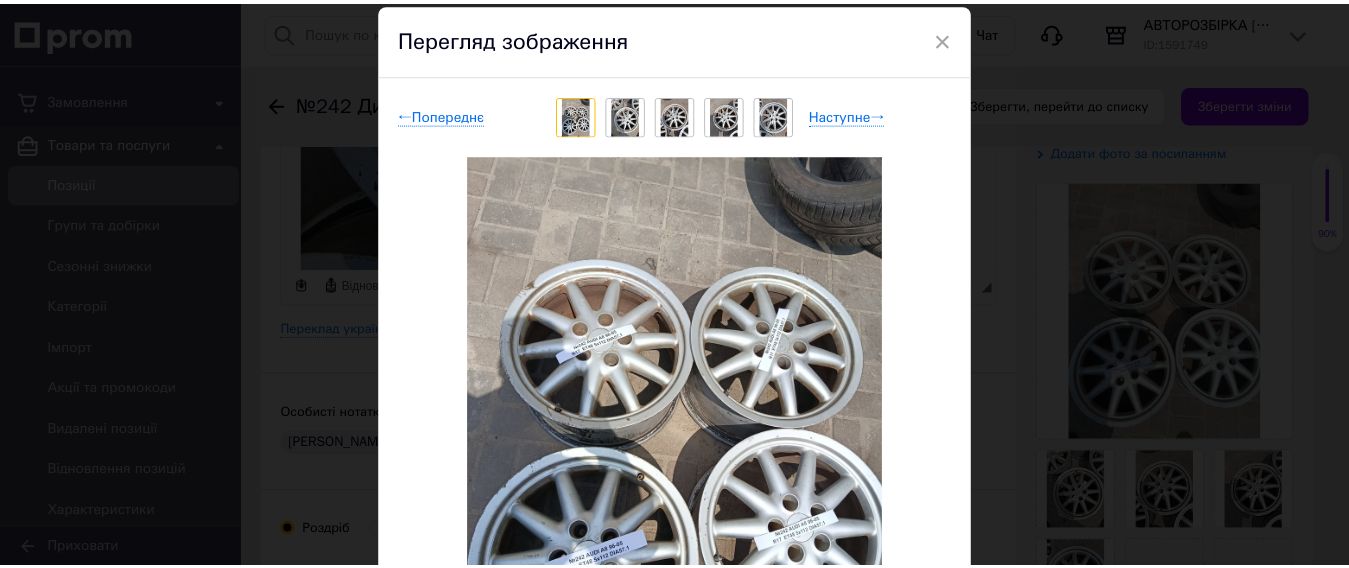 scroll, scrollTop: 0, scrollLeft: 0, axis: both 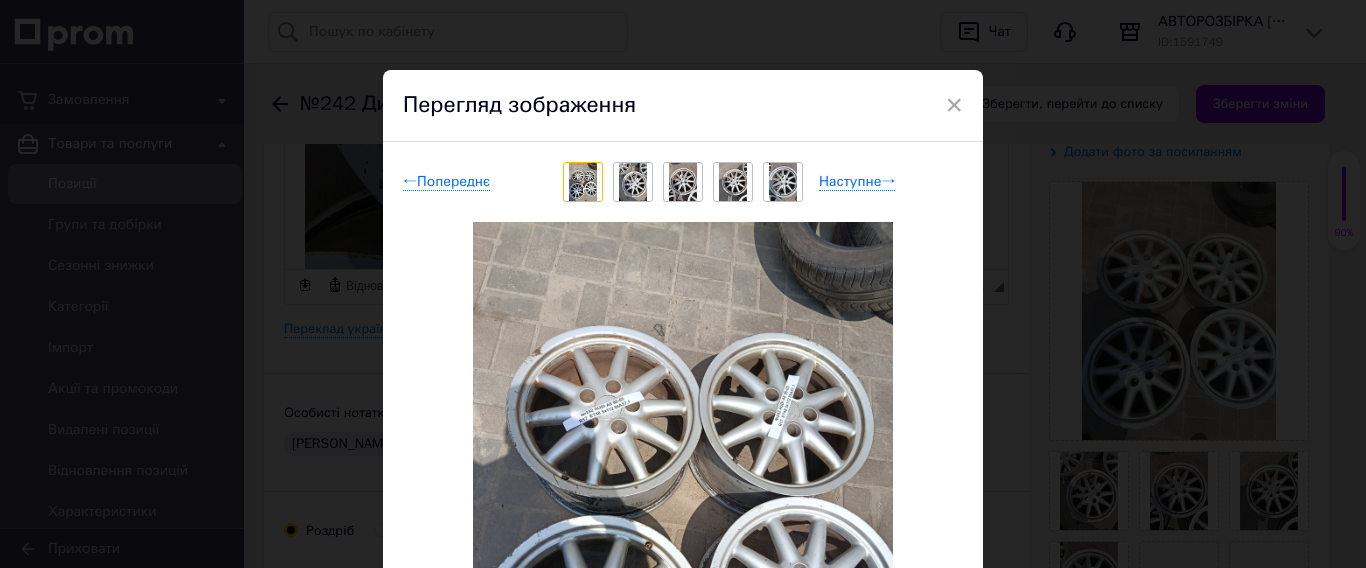 click on "×" at bounding box center [954, 105] 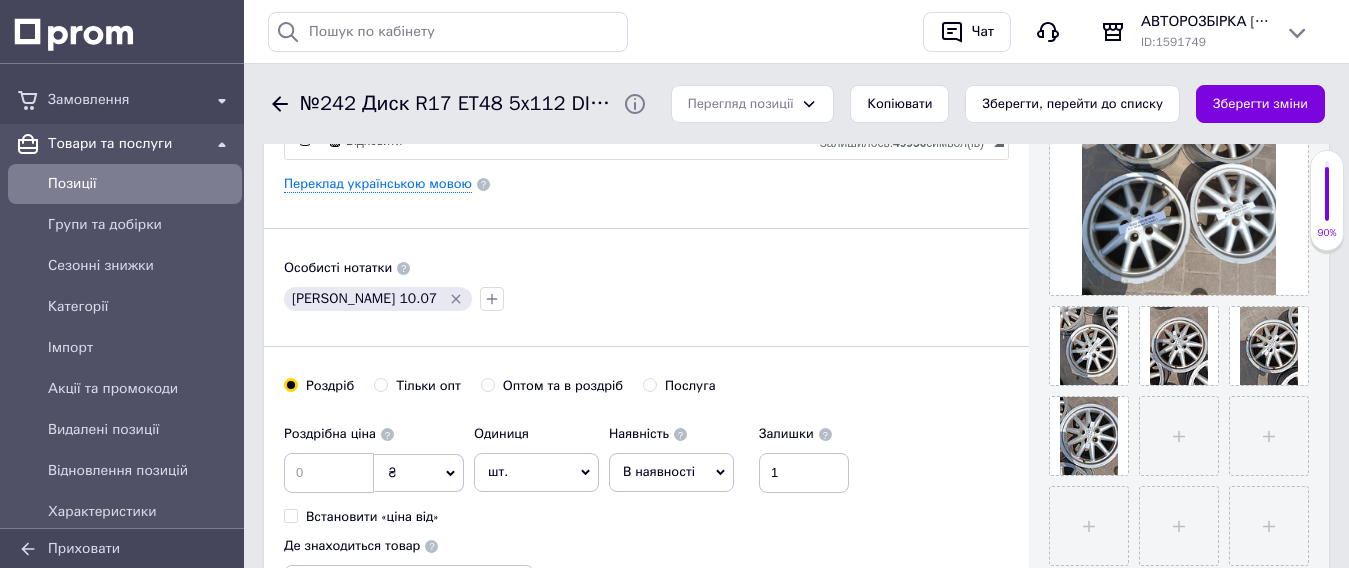 scroll, scrollTop: 800, scrollLeft: 0, axis: vertical 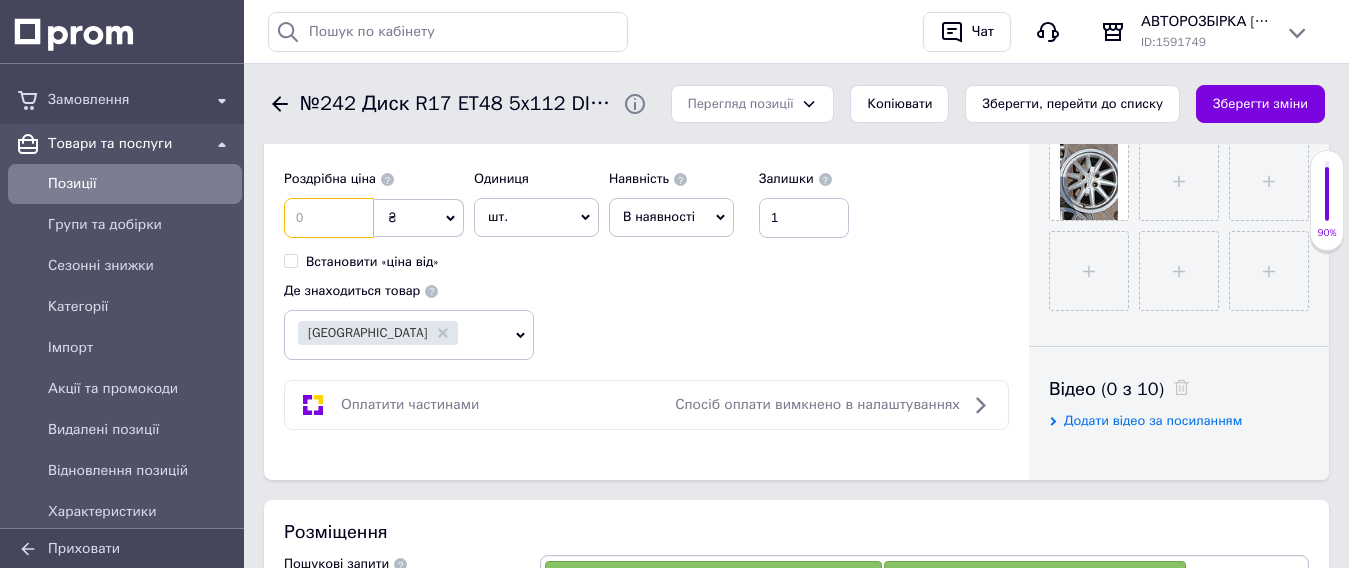 click at bounding box center [329, 218] 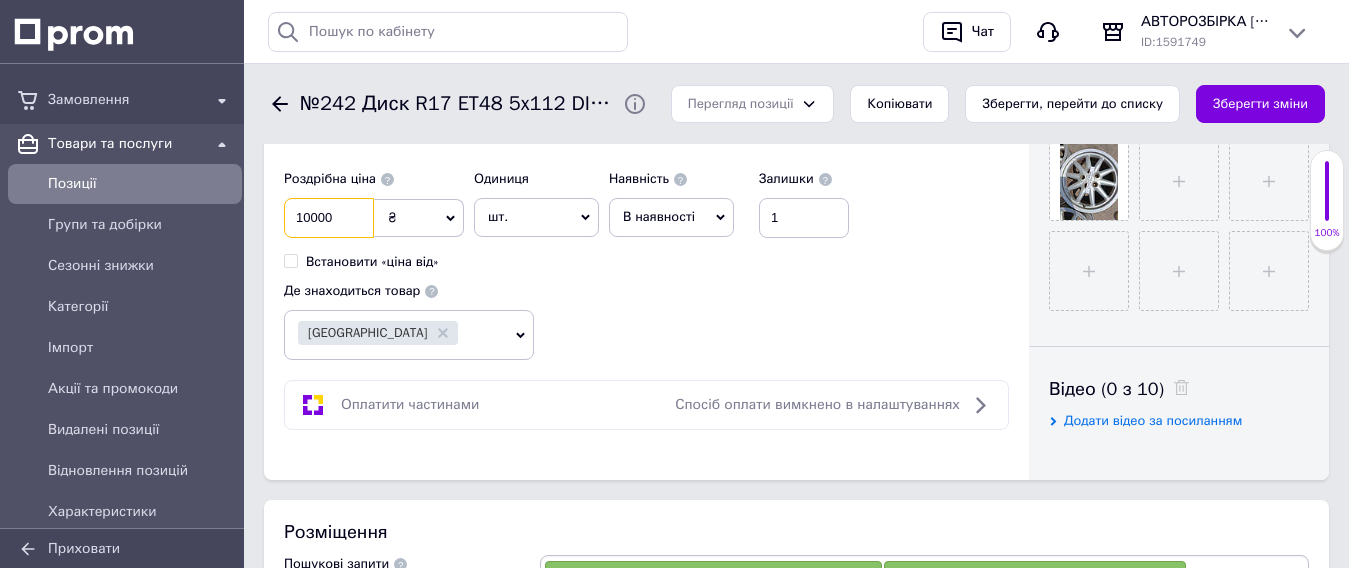 type on "10000" 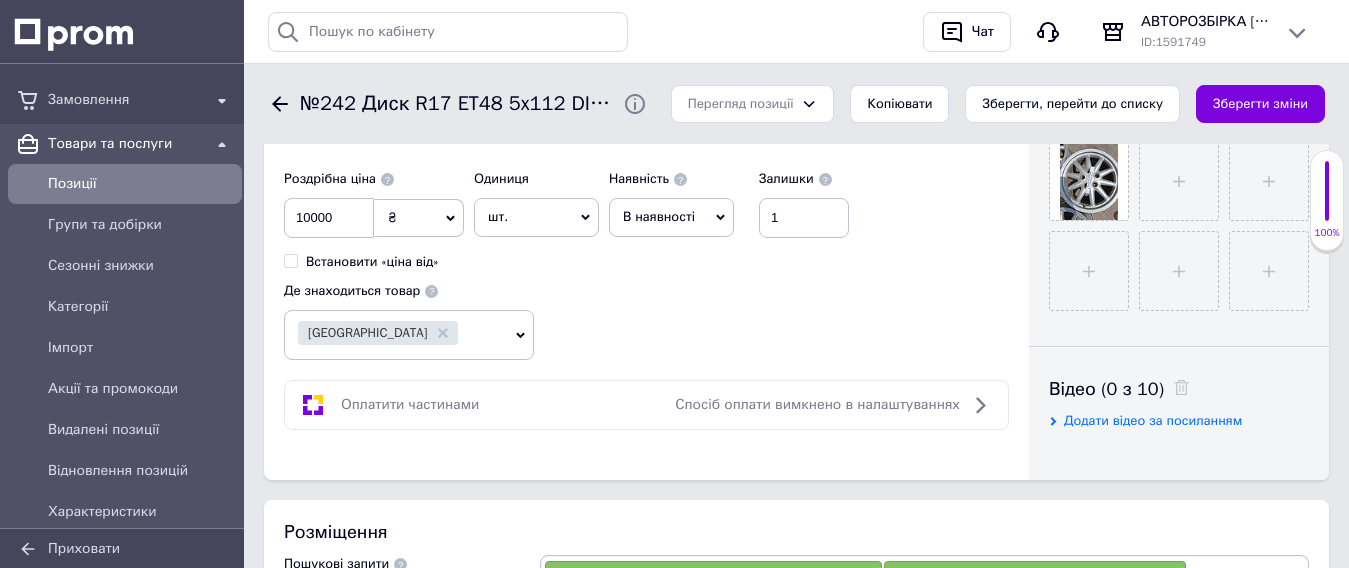 click on "Роздрібна ціна 10000 ₴ $ EUR CHF GBP ¥ PLN ₸ MDL HUF KGS CNY TRY KRW lei Встановити «ціна від» Одиниця шт. Популярне комплект упаковка кв.м пара м кг пог.м послуга т а автоцистерна ампула б балон банка блістер бобіна бочка [PERSON_NAME] бухта в ват виїзд відро г г га година гр/кв.м гігакалорія д дав два місяці день доба доза є єврокуб з зміна к кВт каністра карат кв.дм кв.м кв.см кв.фут квартал кг кг/кв.м км колесо комплект коробка куб.дм куб.м л л лист м м мВт мл мм моток місяць мішок н набір номер о об'єкт од. п палетомісце пара партія пач пог.м послуга посівна одиниця птахомісце півроку р рейс 1" at bounding box center [646, 260] 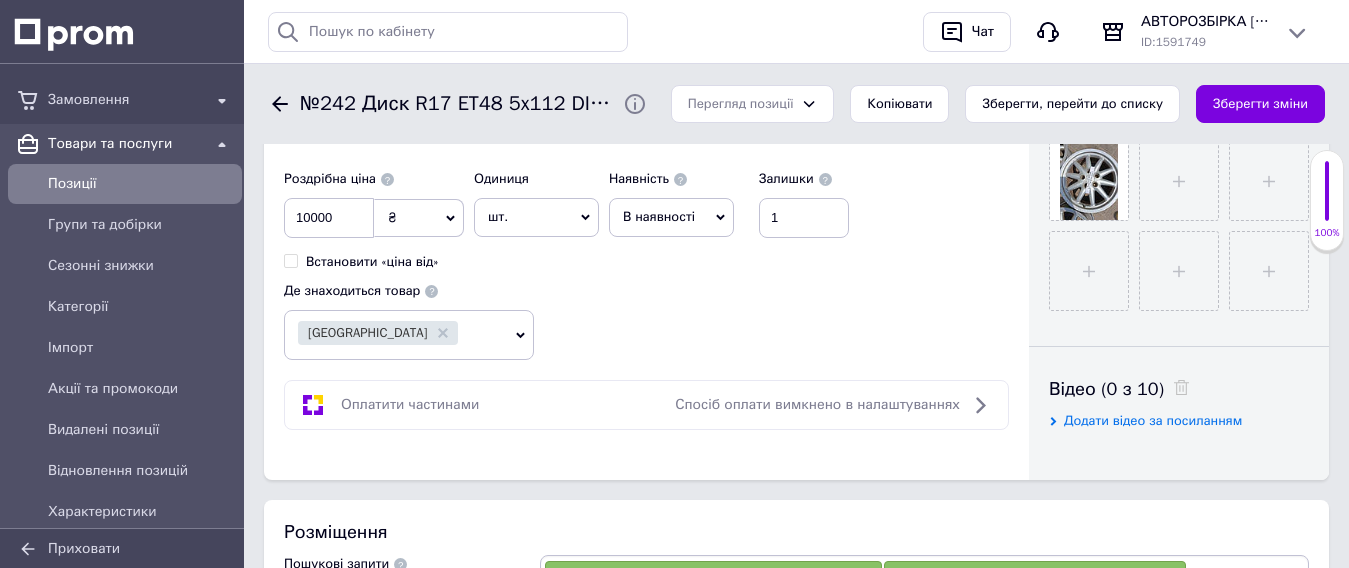 click on "Зберегти зміни" at bounding box center (1260, 104) 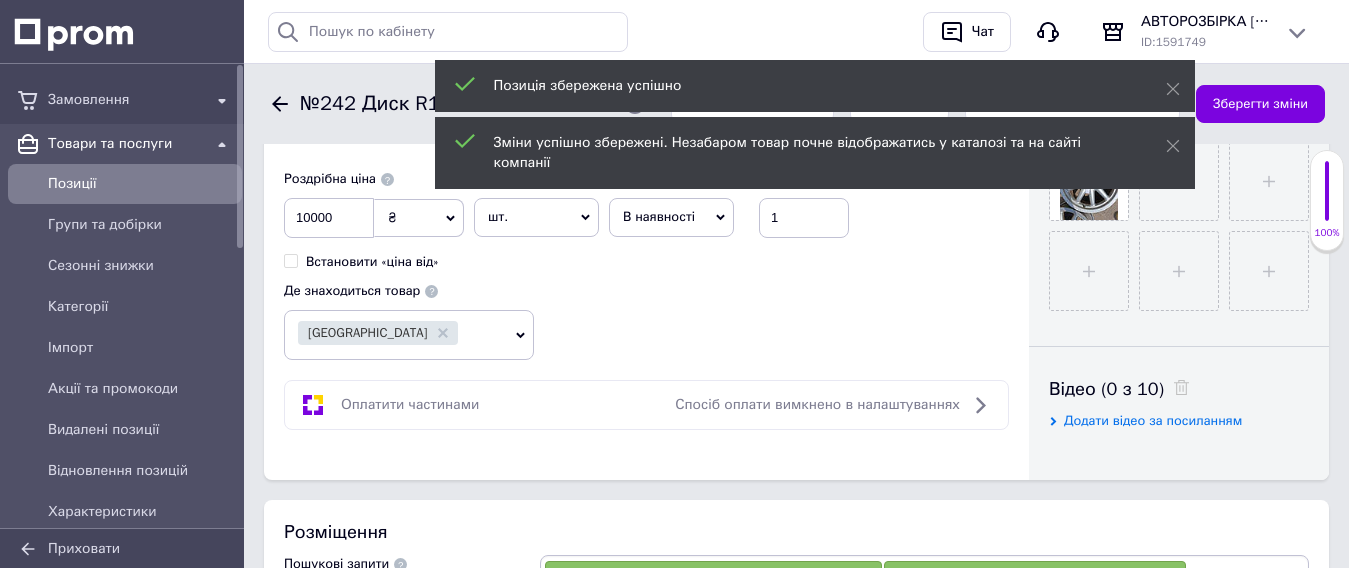 click on "Позиції" at bounding box center (141, 184) 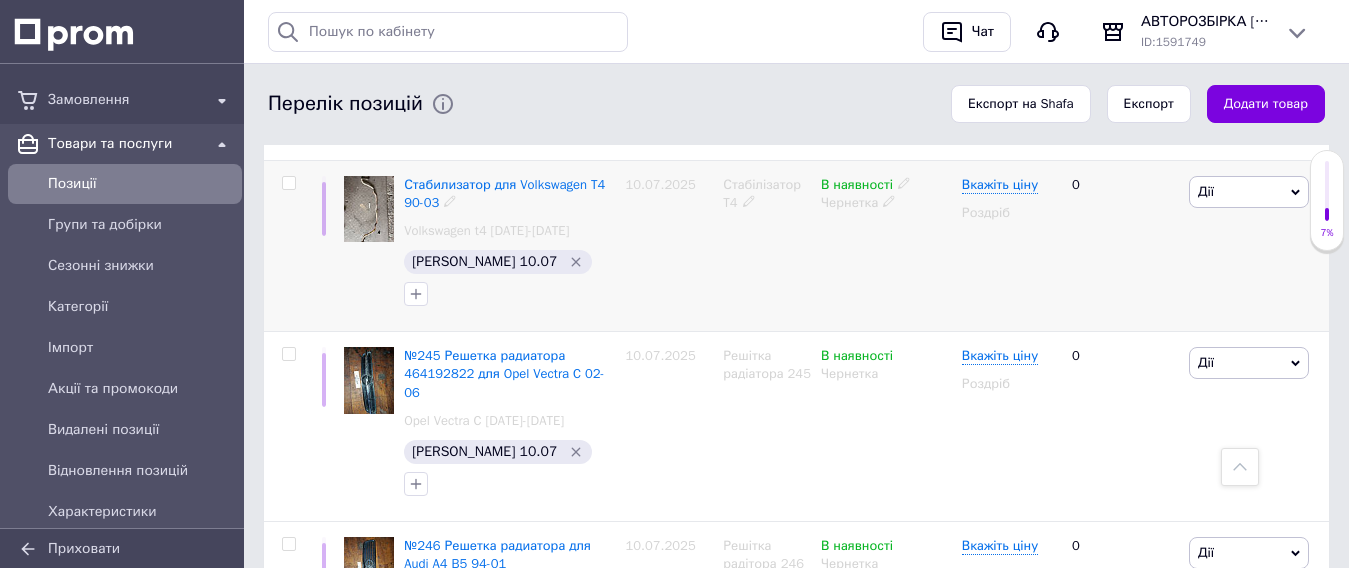 scroll, scrollTop: 500, scrollLeft: 0, axis: vertical 